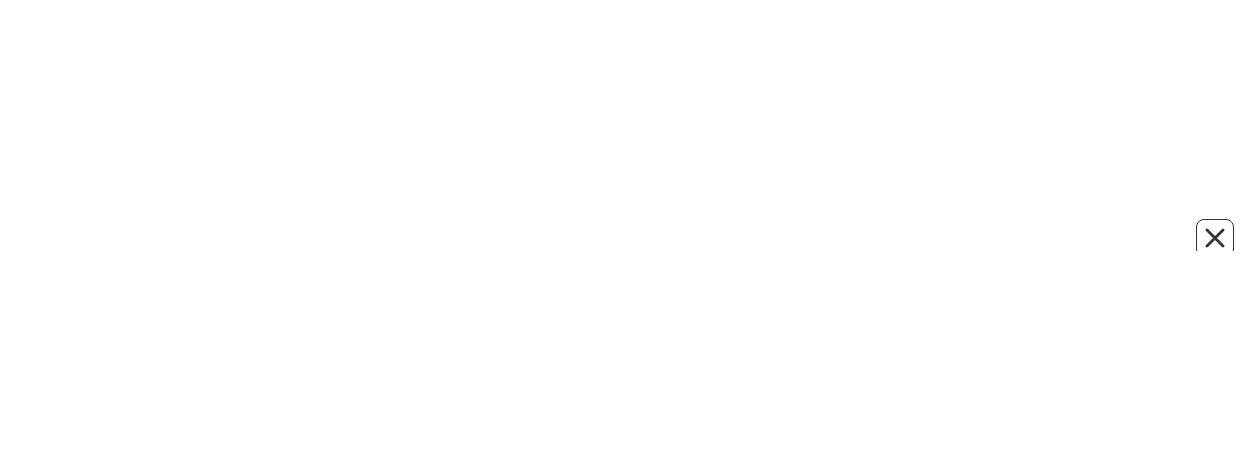 scroll, scrollTop: 0, scrollLeft: 0, axis: both 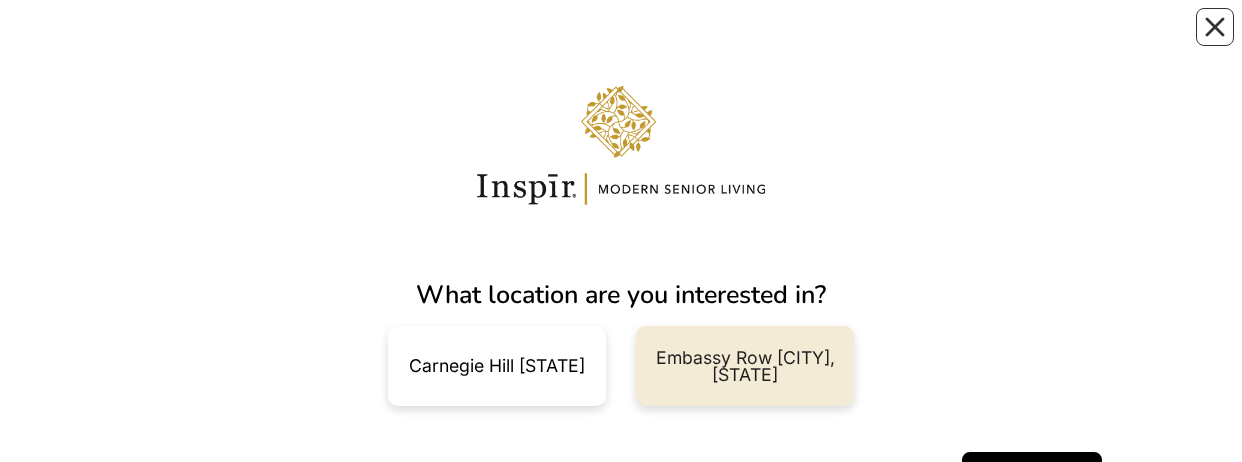 click on "Embassy Row [CITY], [STATE]" at bounding box center [745, 366] 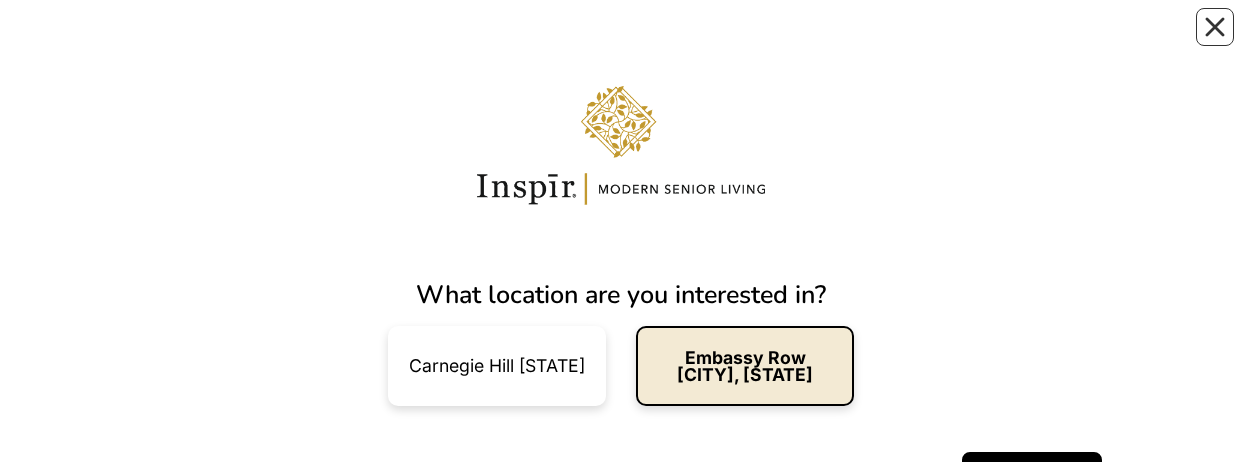 scroll, scrollTop: 82, scrollLeft: 0, axis: vertical 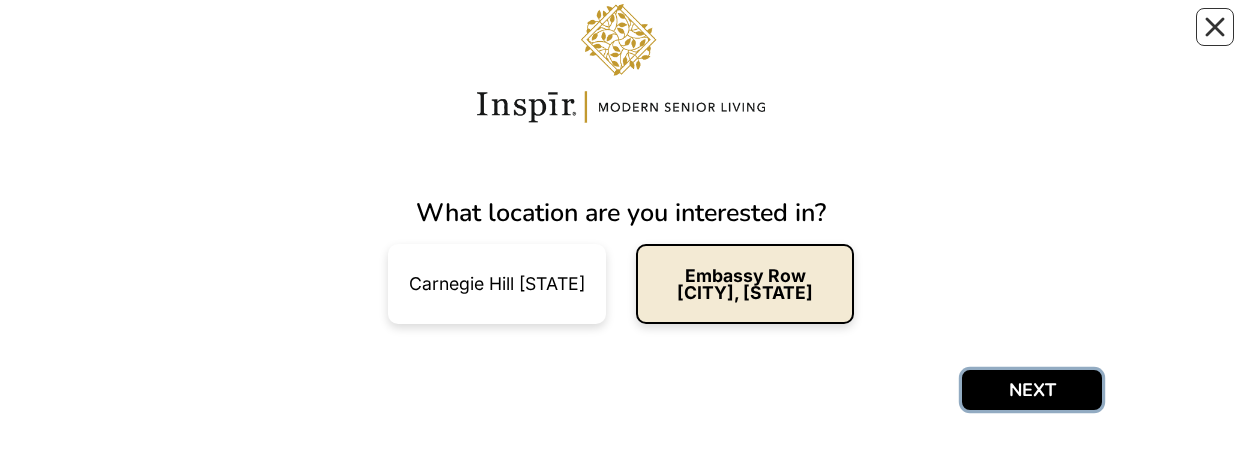 click on "NEXT" at bounding box center [1032, 390] 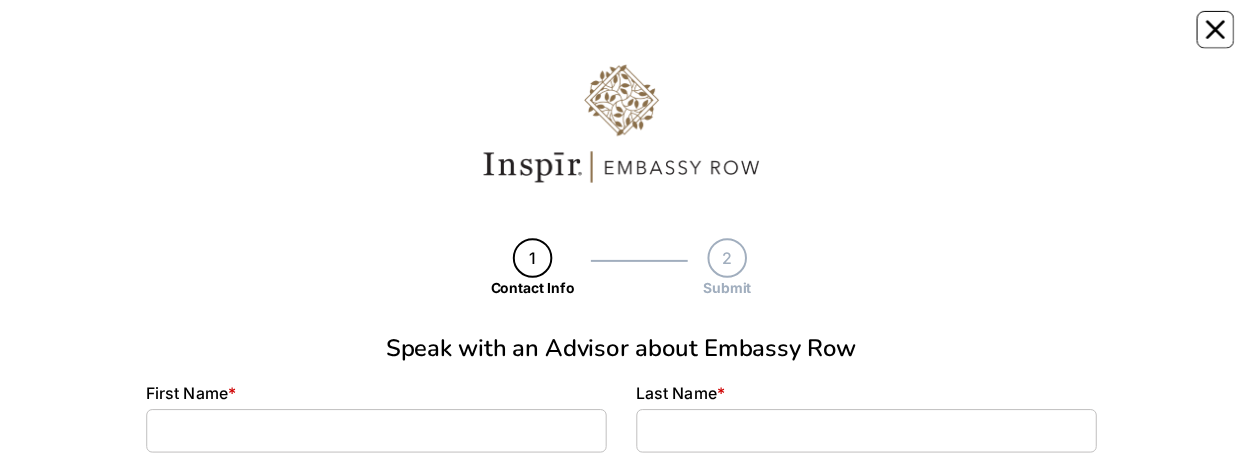 scroll, scrollTop: 0, scrollLeft: 0, axis: both 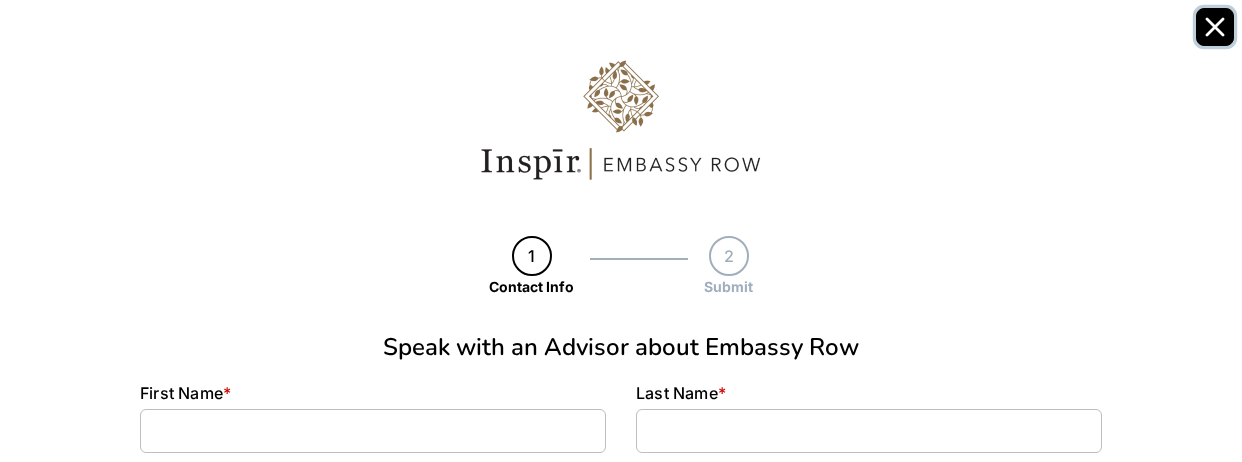 click 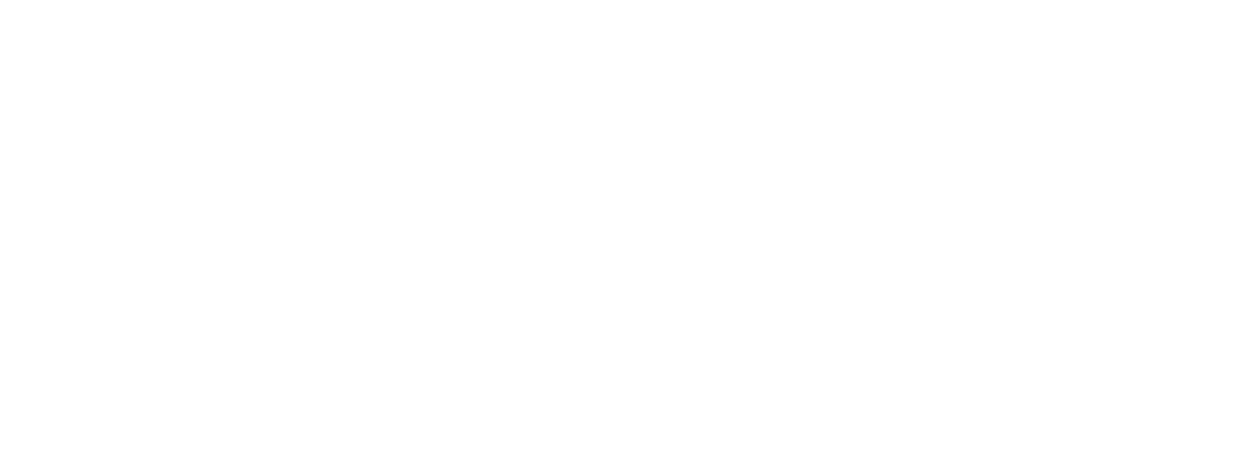 scroll, scrollTop: 0, scrollLeft: 0, axis: both 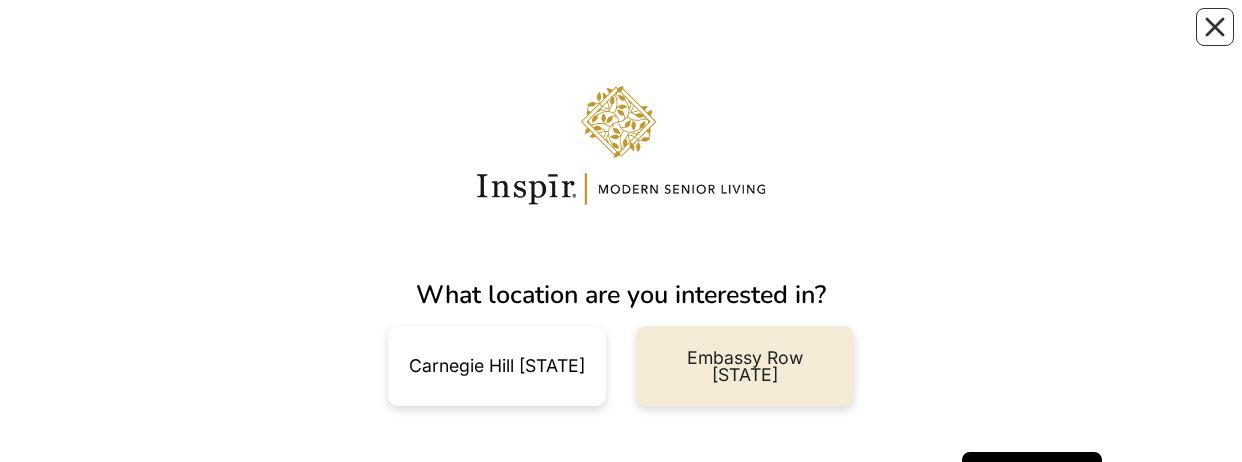 click on "Embassy Row [CITY], [STATE]" at bounding box center (745, 366) 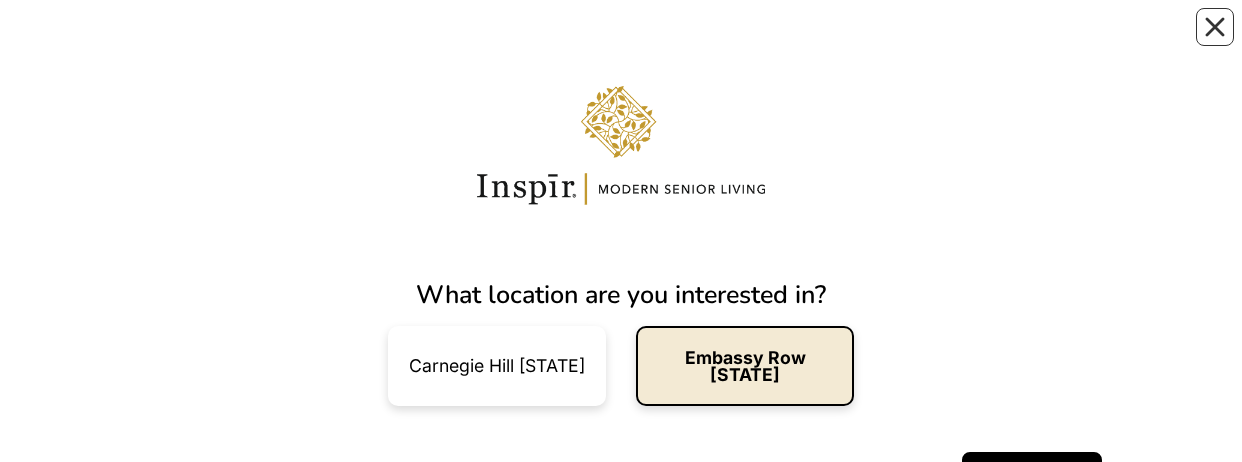 scroll, scrollTop: 82, scrollLeft: 0, axis: vertical 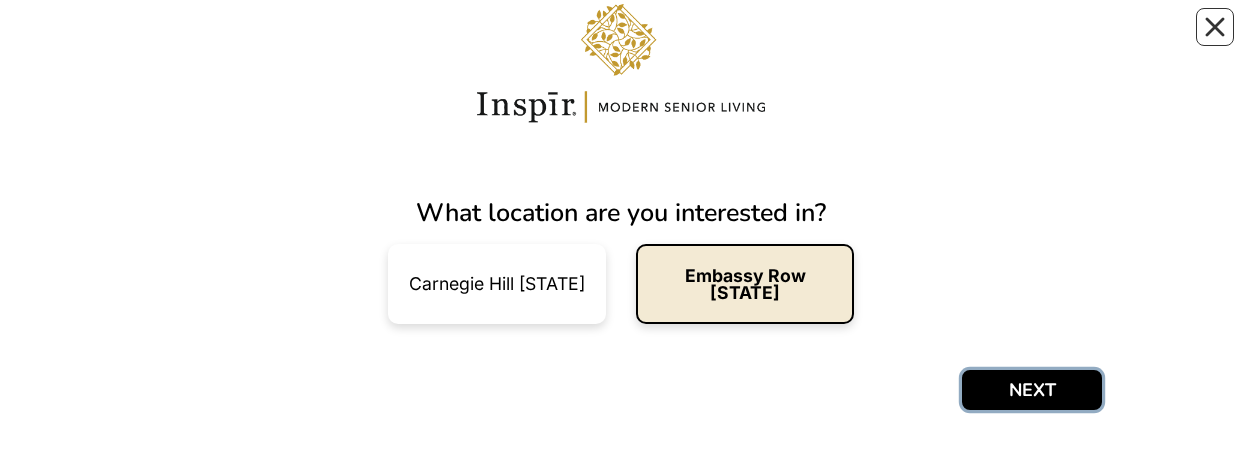 click on "NEXT" at bounding box center [1032, 390] 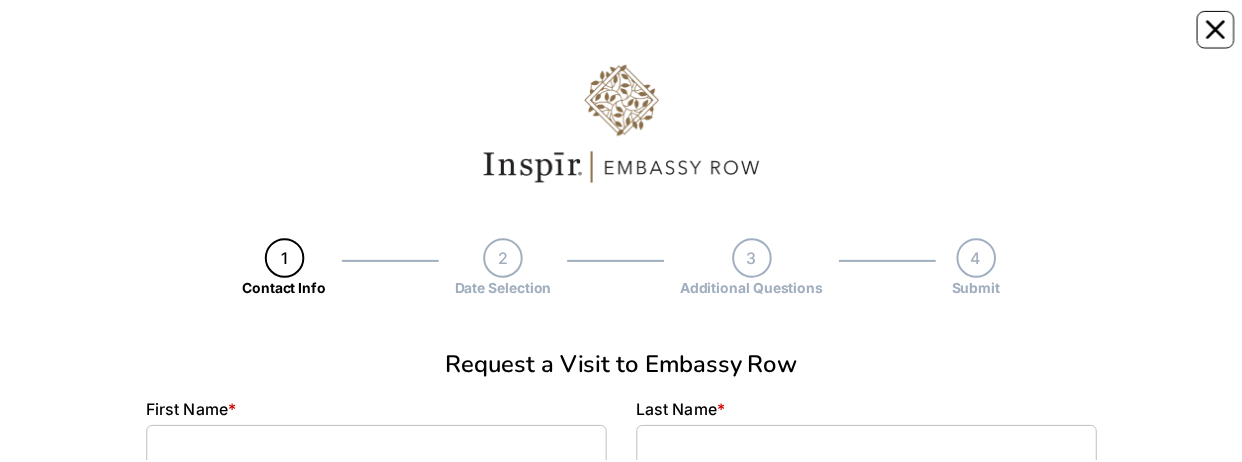 scroll, scrollTop: 0, scrollLeft: 0, axis: both 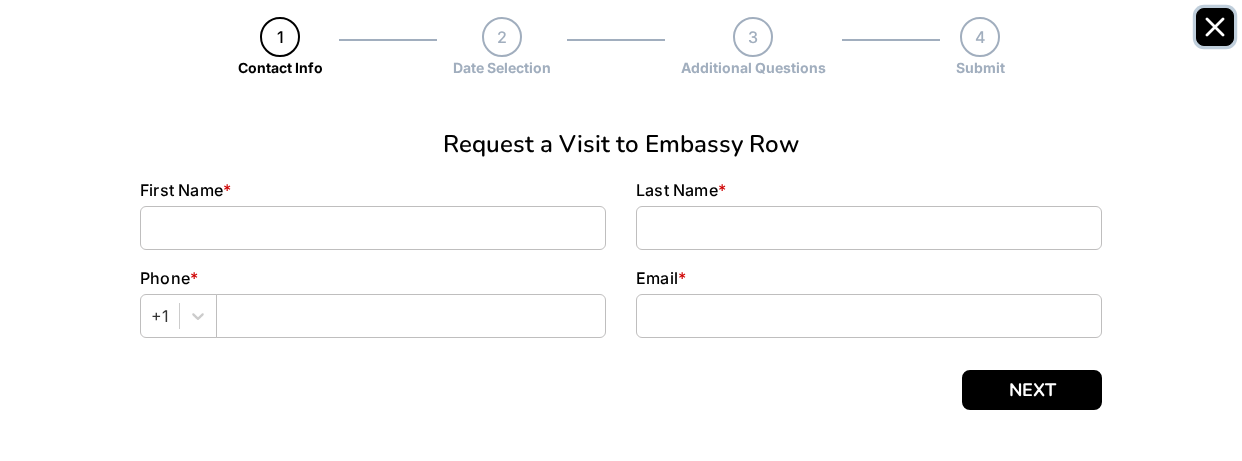 click 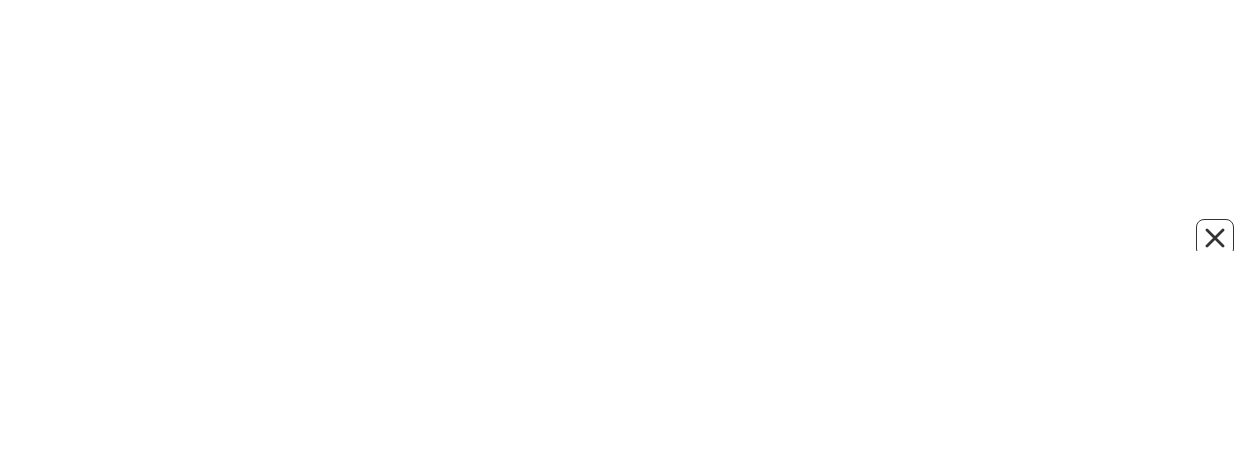 scroll, scrollTop: 0, scrollLeft: 0, axis: both 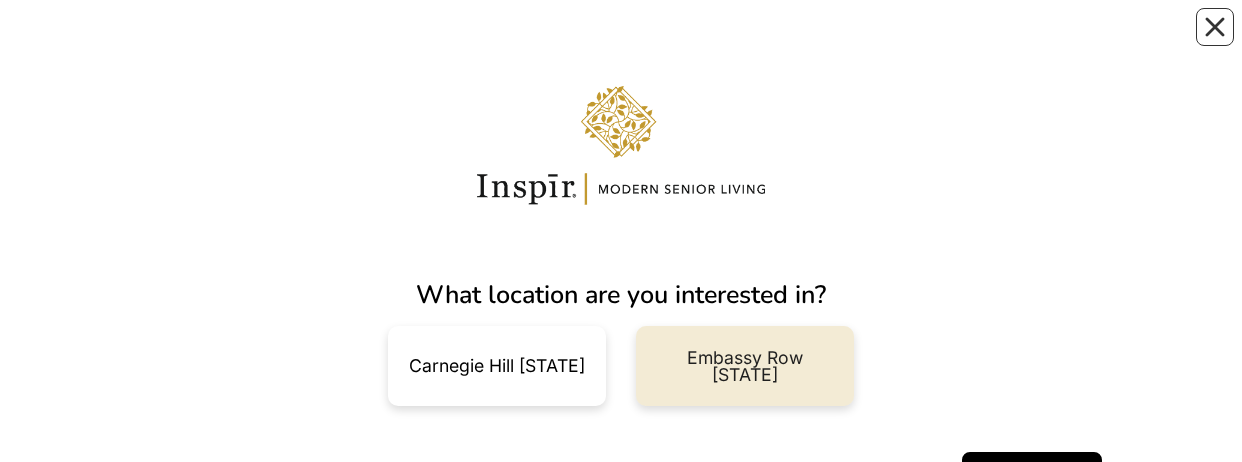 click on "Embassy Row [STATE]" at bounding box center [745, 366] 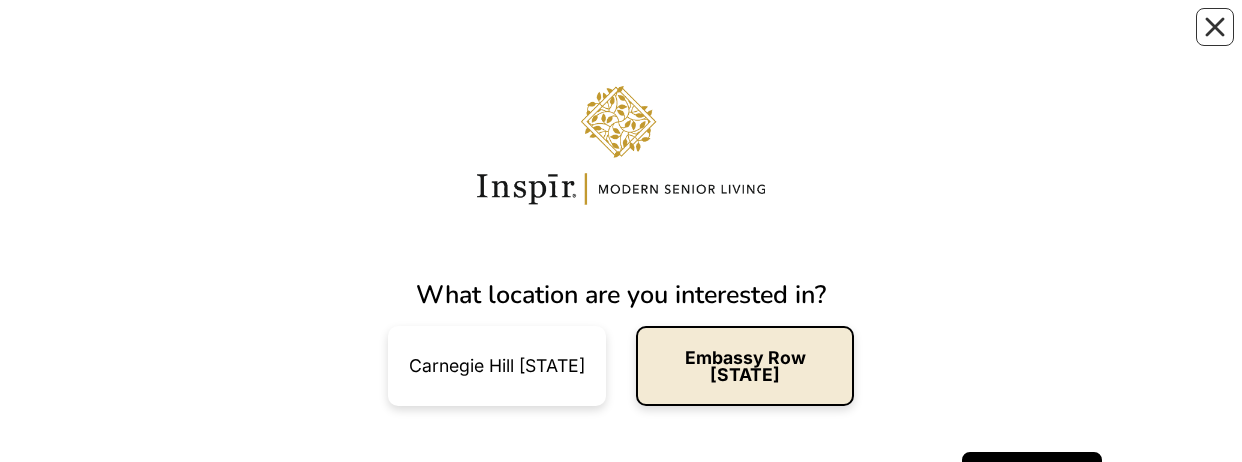 scroll, scrollTop: 82, scrollLeft: 0, axis: vertical 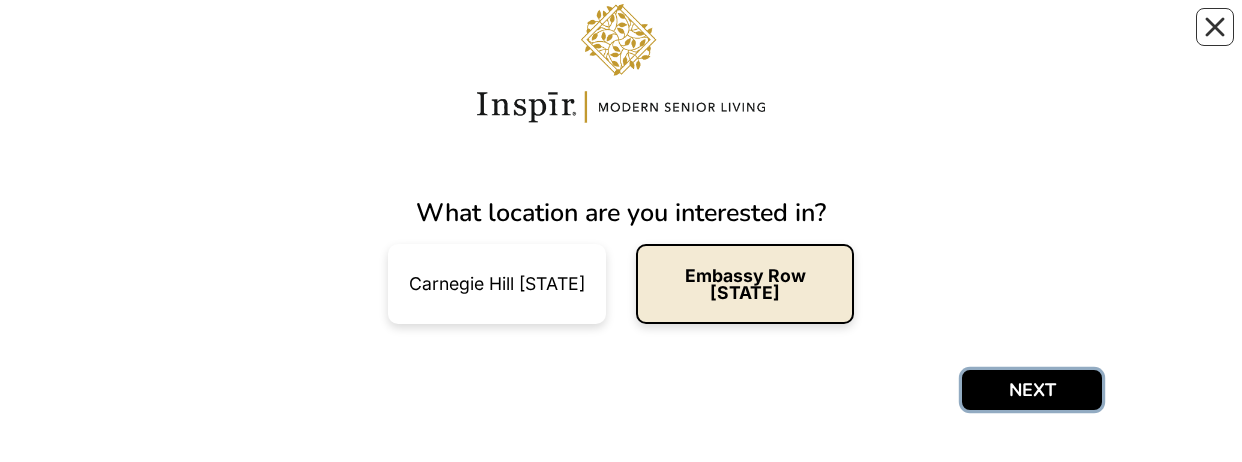 click on "NEXT" at bounding box center [1032, 390] 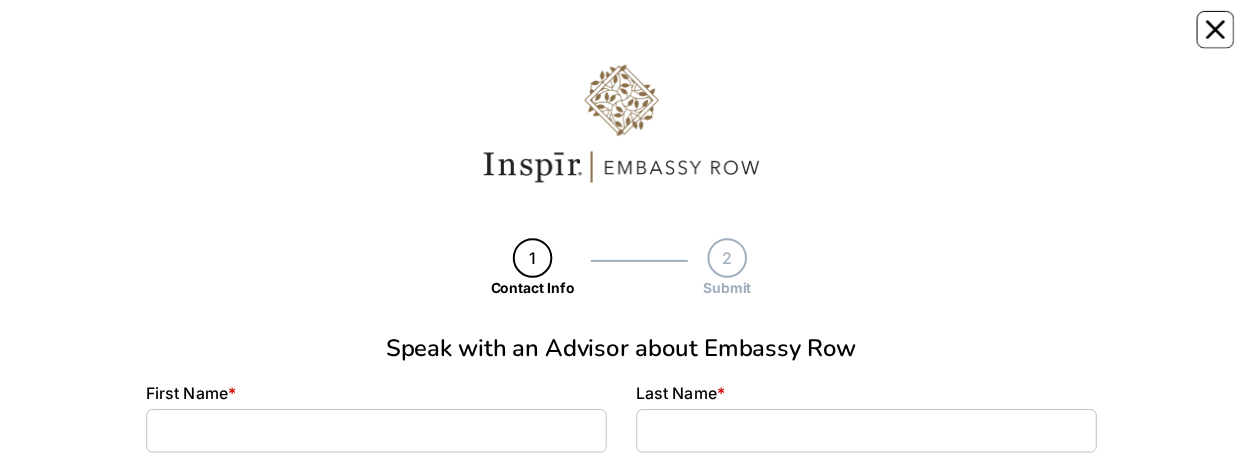 scroll, scrollTop: 0, scrollLeft: 0, axis: both 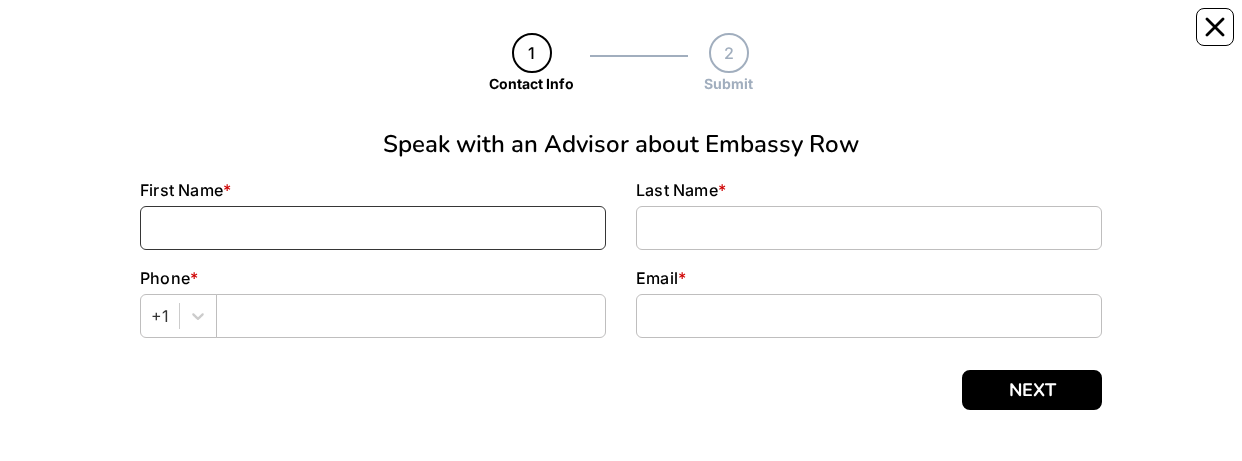 click at bounding box center (373, 228) 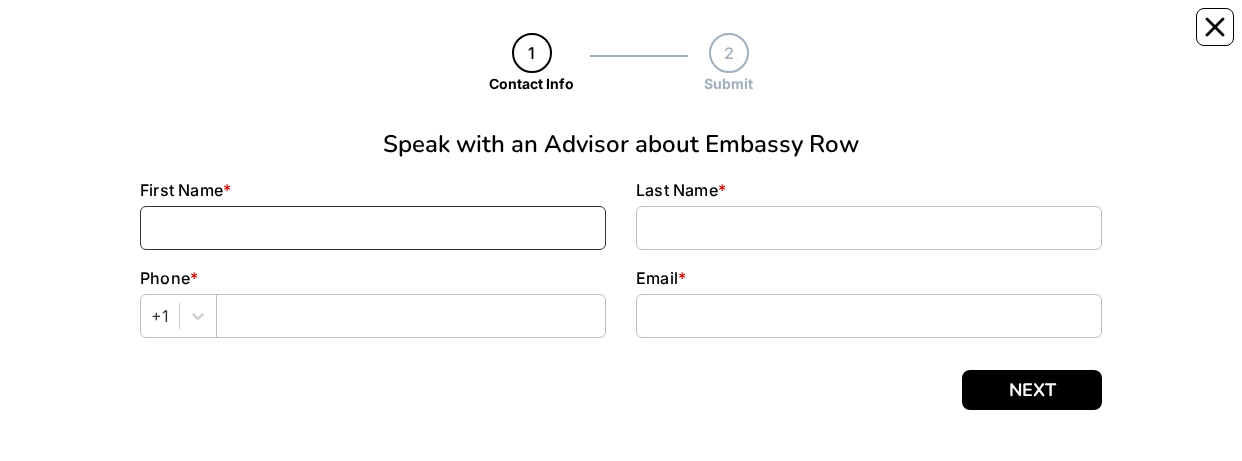 type on "BMJ" 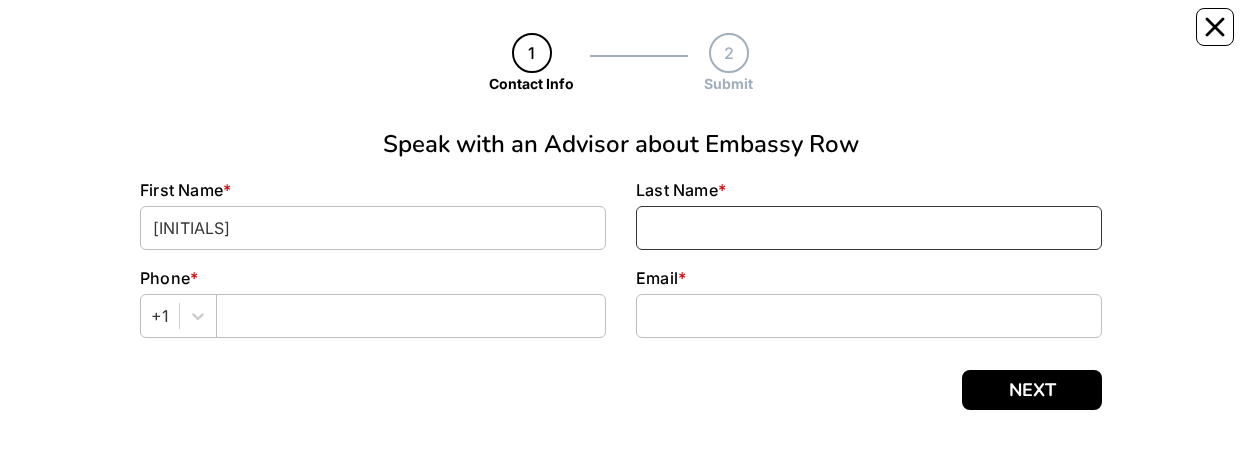 type on "Bianca M. Johnson" 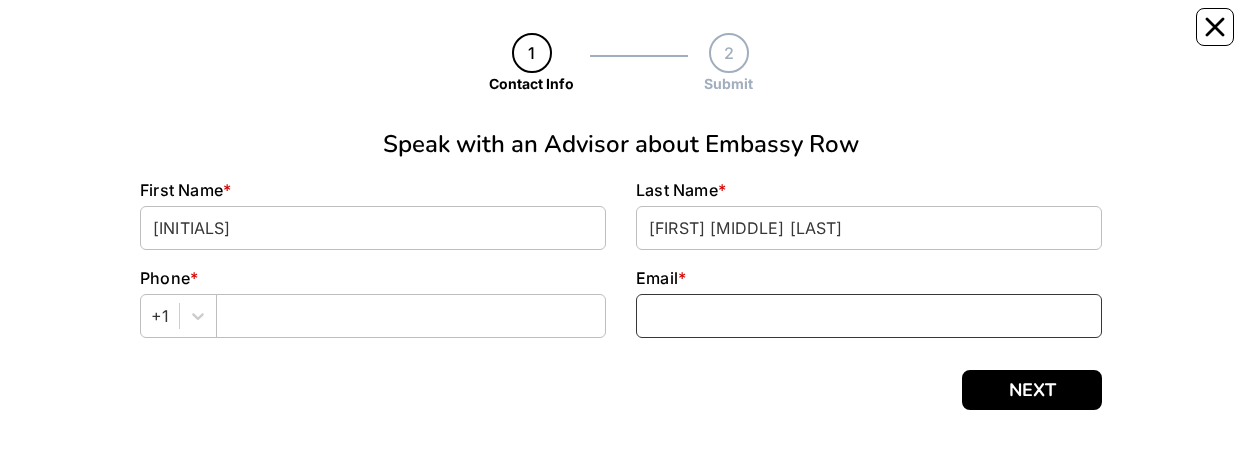 type on "bianca.johnson1@howard.edu" 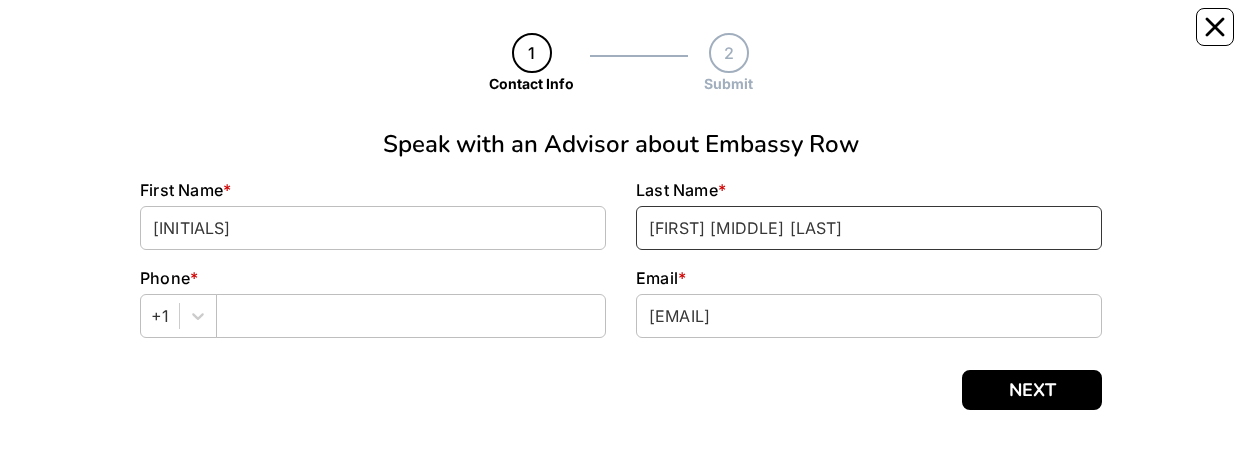 click on "Bianca M. Johnson" at bounding box center (869, 228) 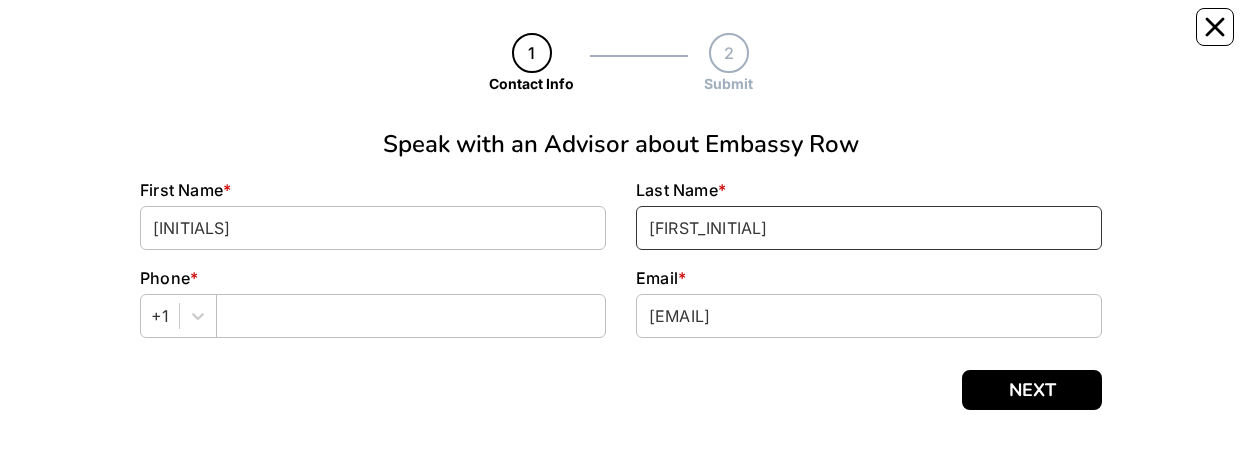 type on "B" 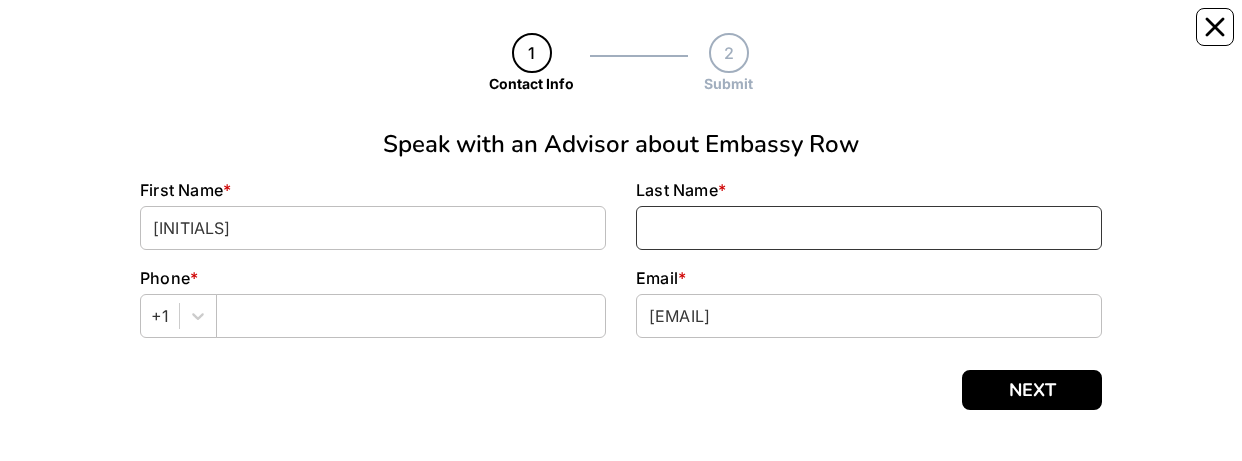 type 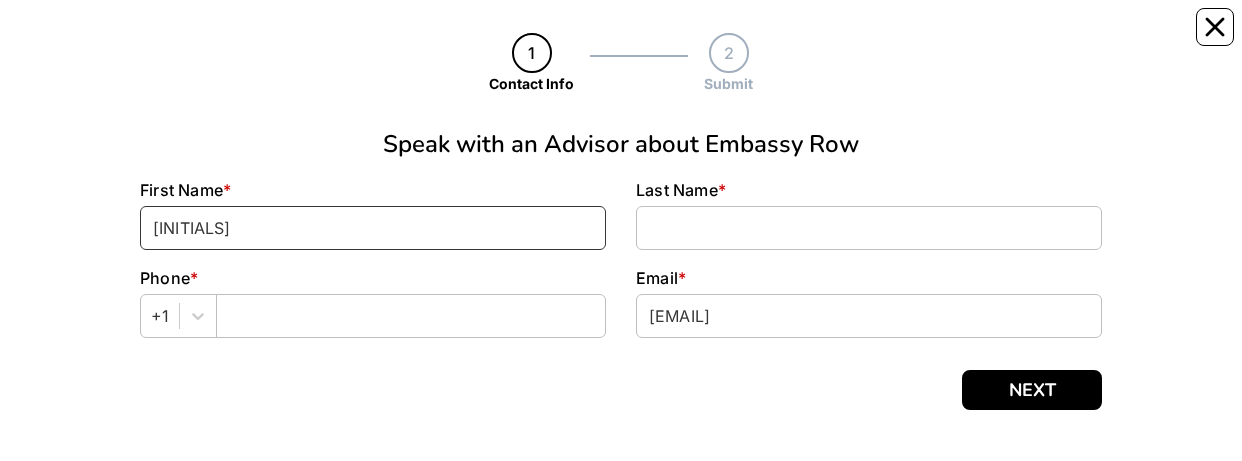 click on "BMJ" at bounding box center (373, 228) 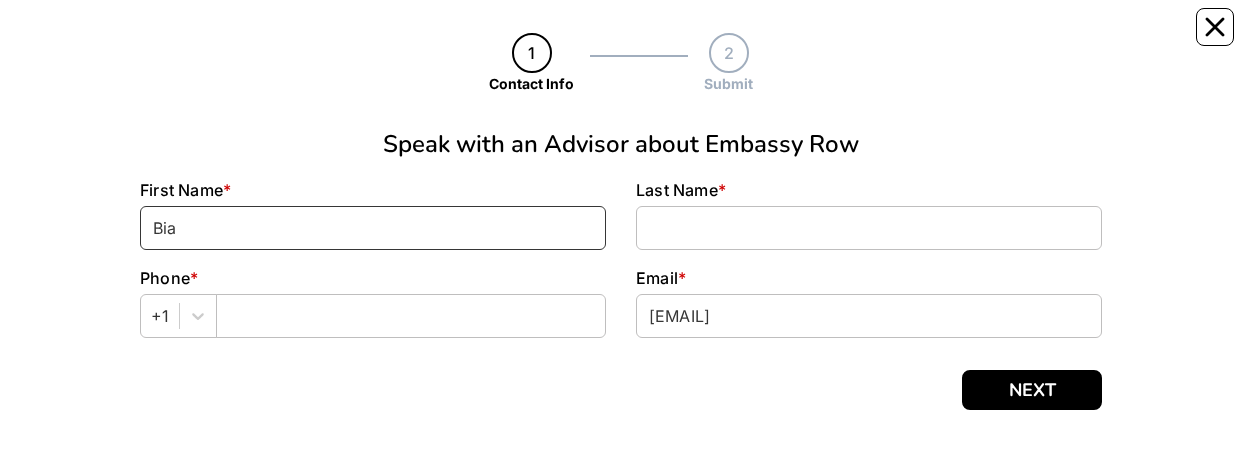 type on "Bia" 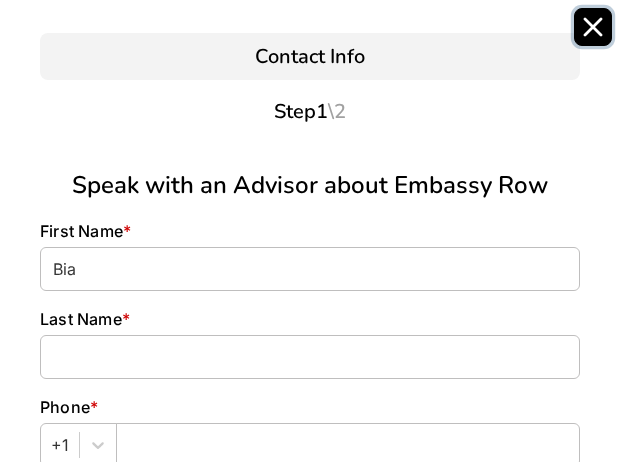 click 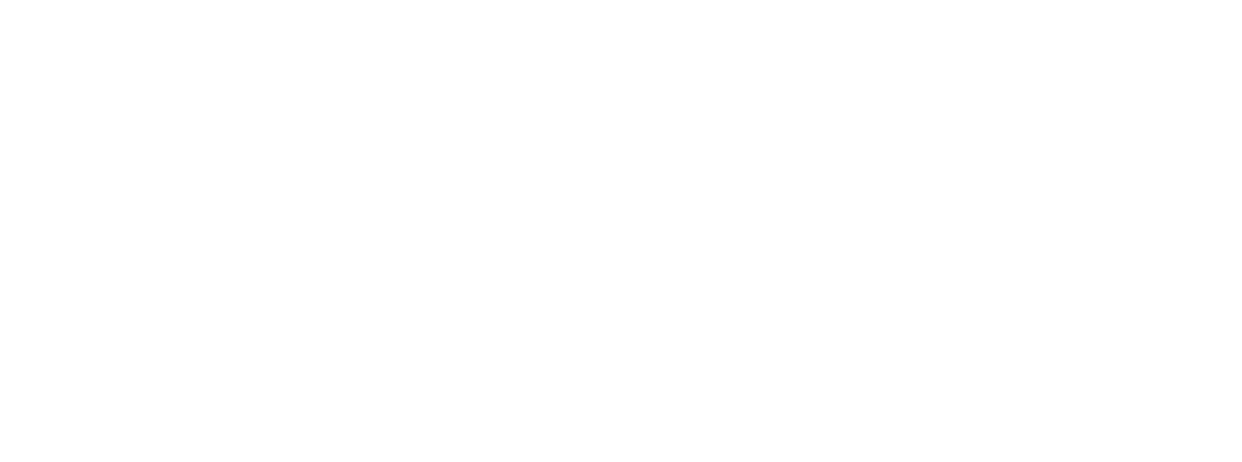 scroll, scrollTop: 0, scrollLeft: 0, axis: both 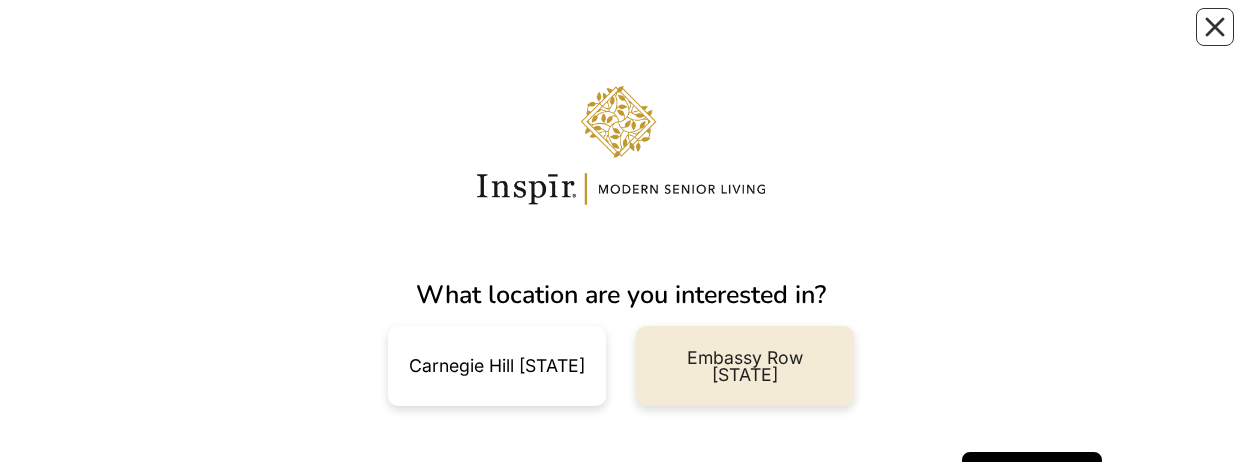 click on "Embassy Row [STATE]" at bounding box center (745, 366) 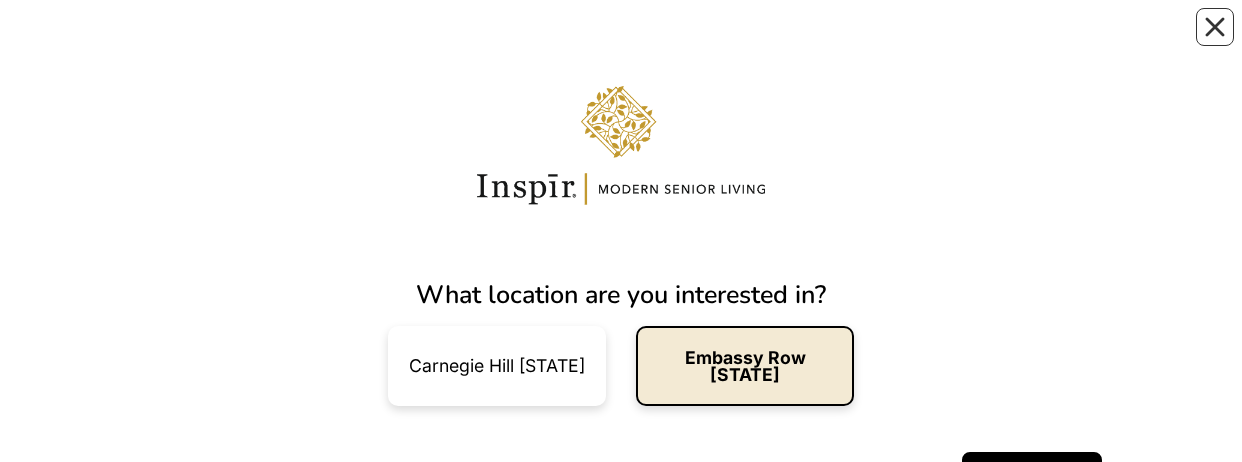 scroll, scrollTop: 82, scrollLeft: 0, axis: vertical 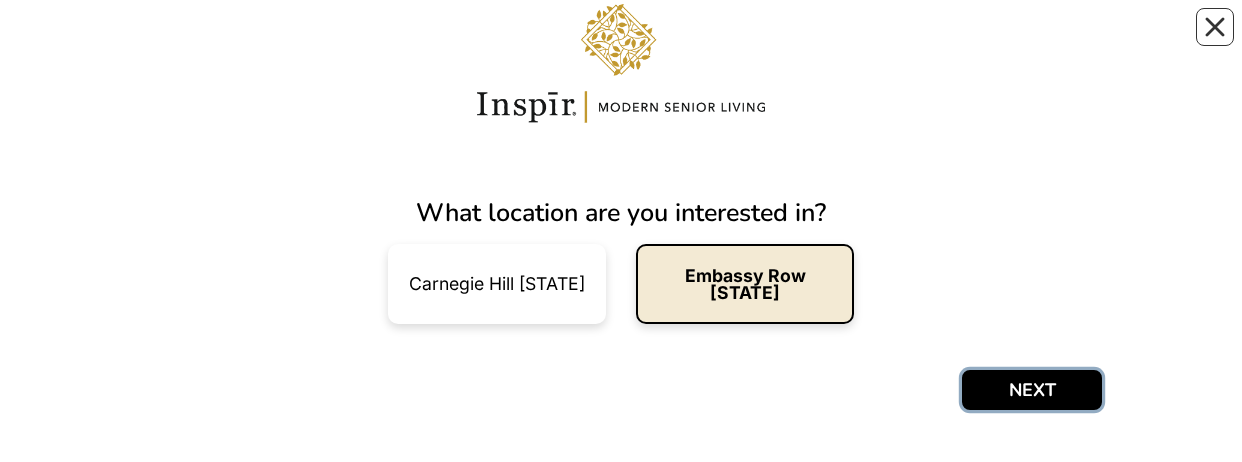 click on "NEXT" at bounding box center (1032, 390) 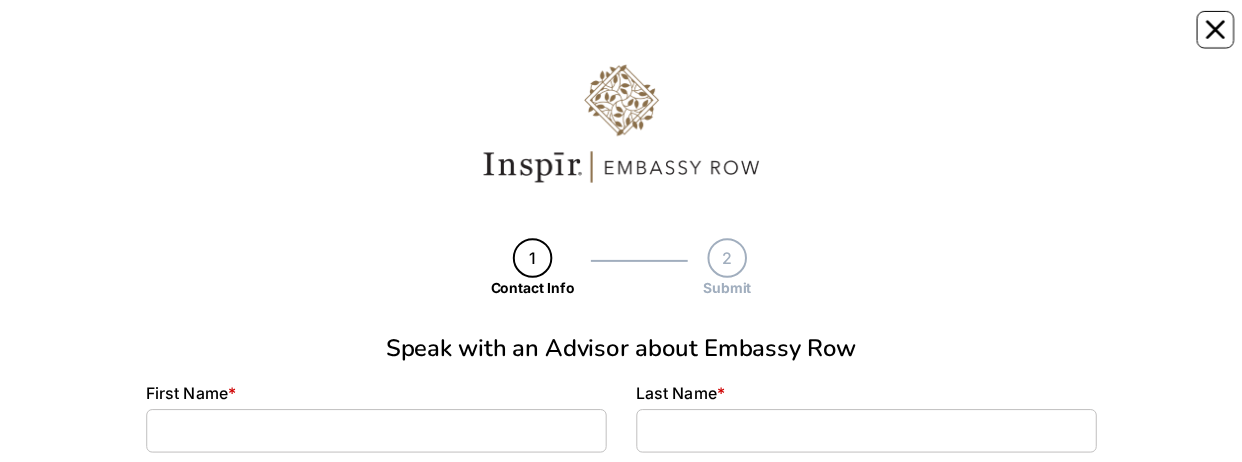 scroll, scrollTop: 0, scrollLeft: 0, axis: both 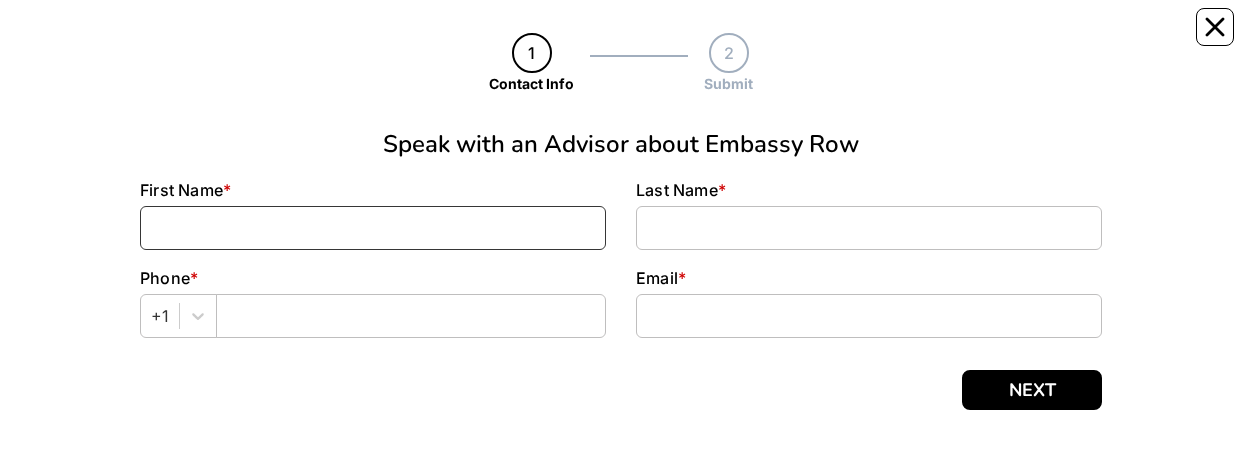 click at bounding box center [373, 228] 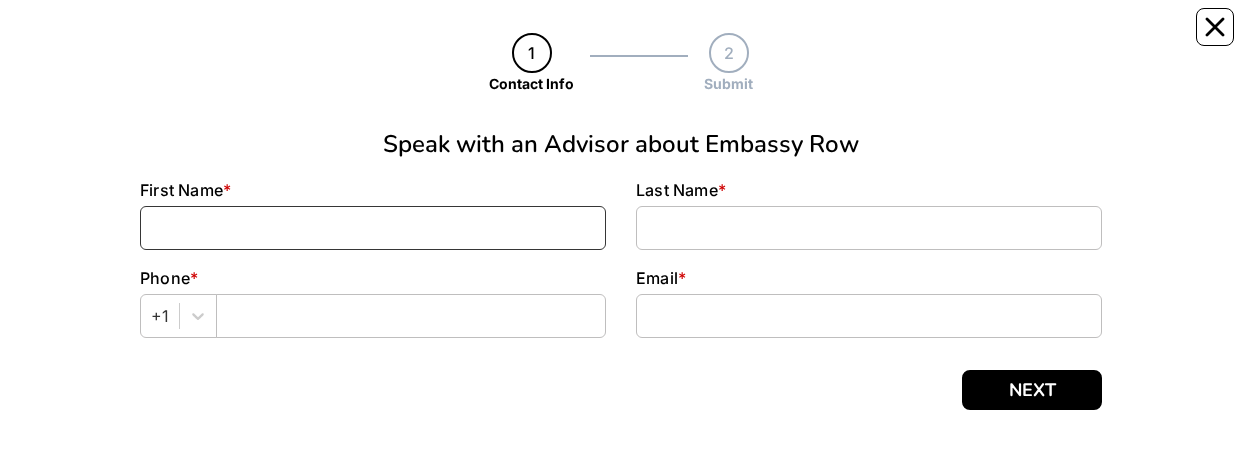 type on "Bia" 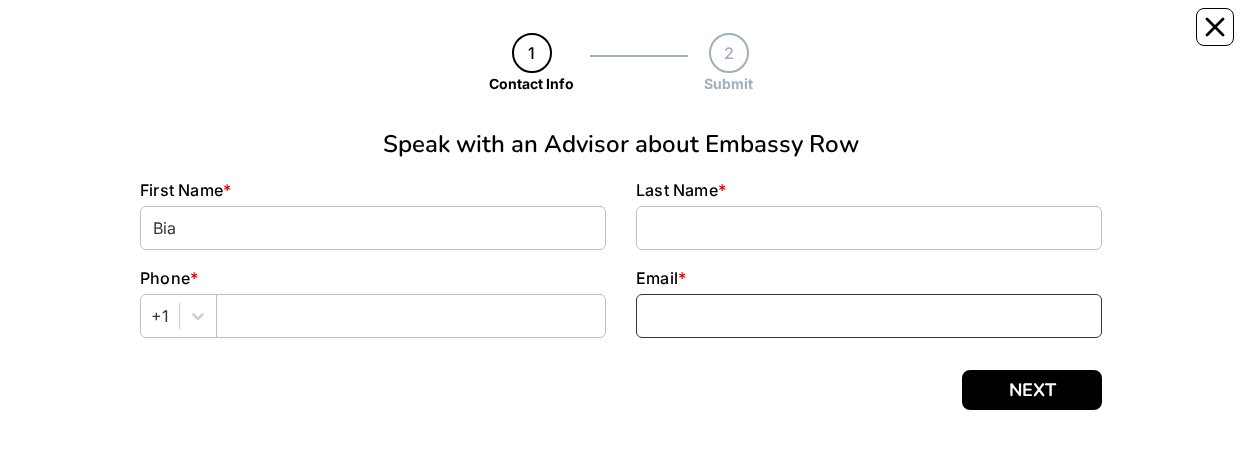 type on "[EMAIL]" 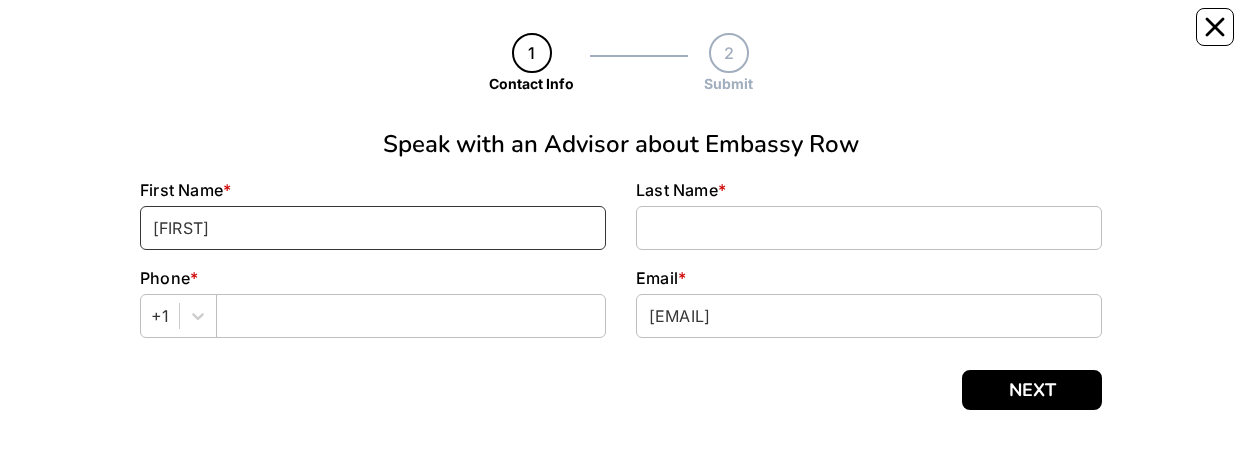 type on "[FIRST]" 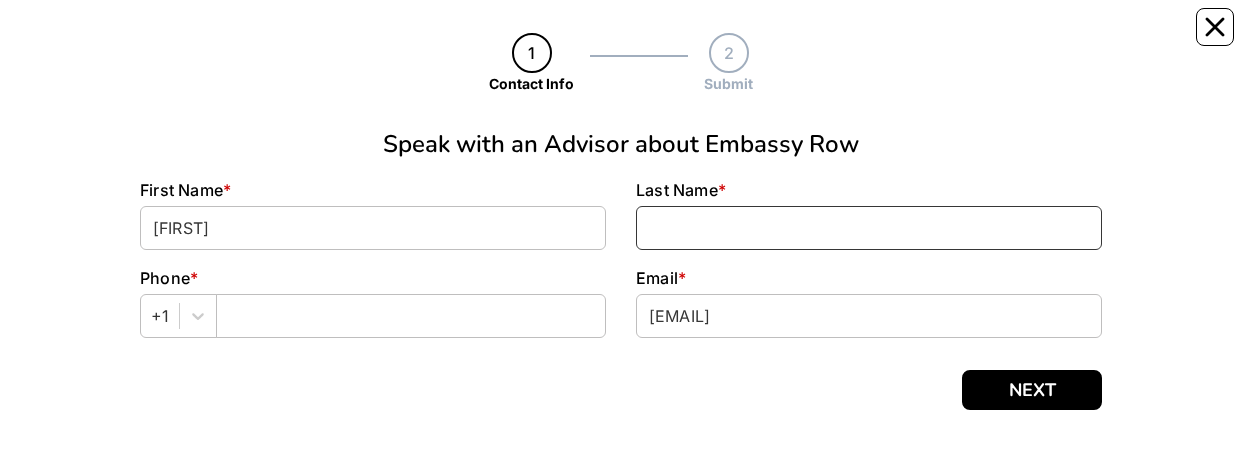 click at bounding box center (869, 228) 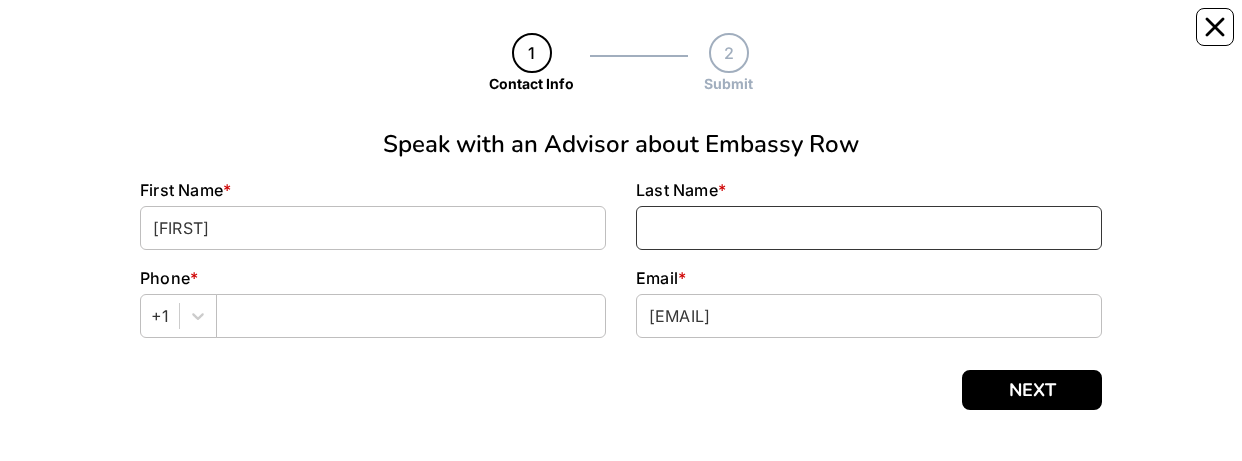type on "[LAST]" 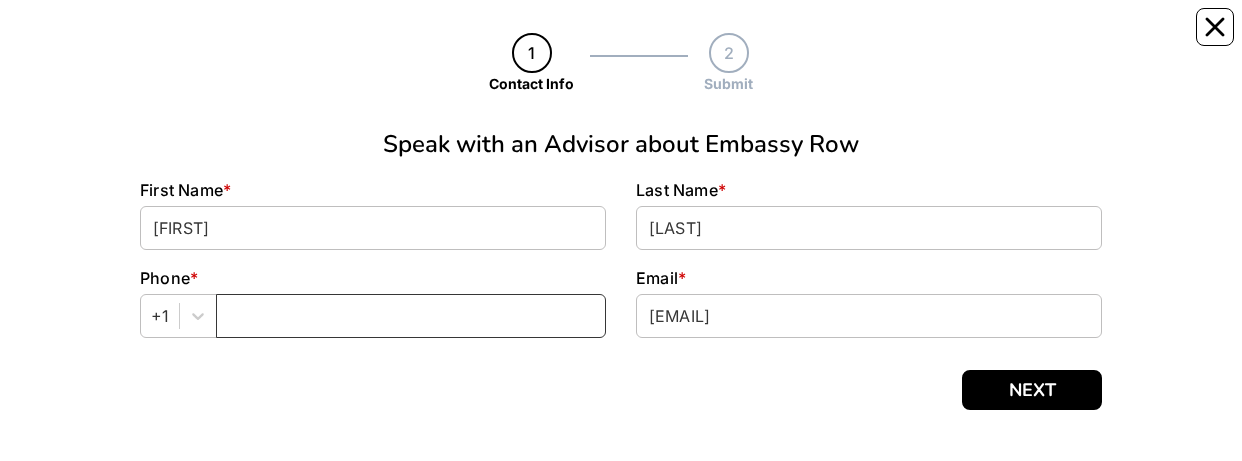 click at bounding box center (411, 316) 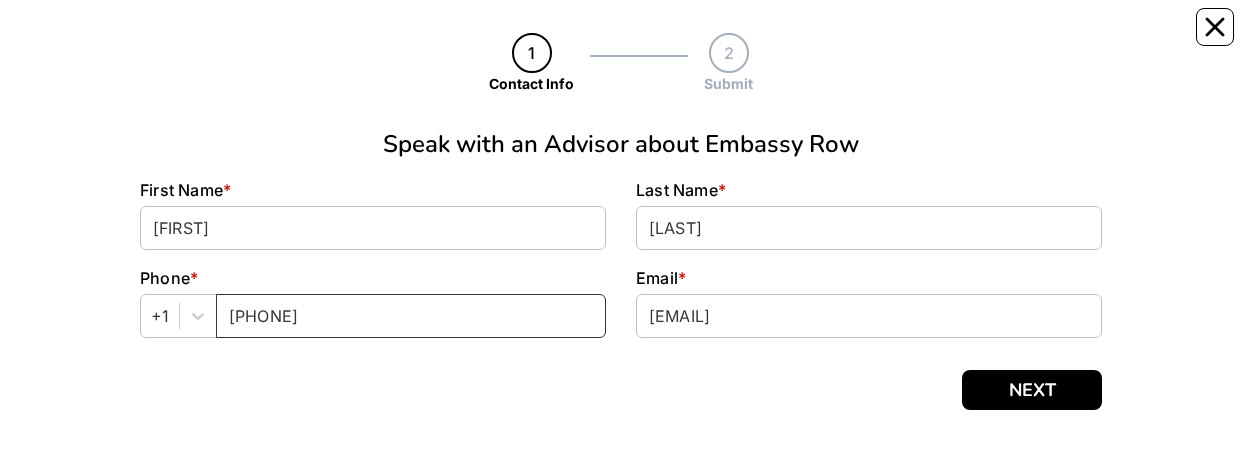 type on "[PHONE]" 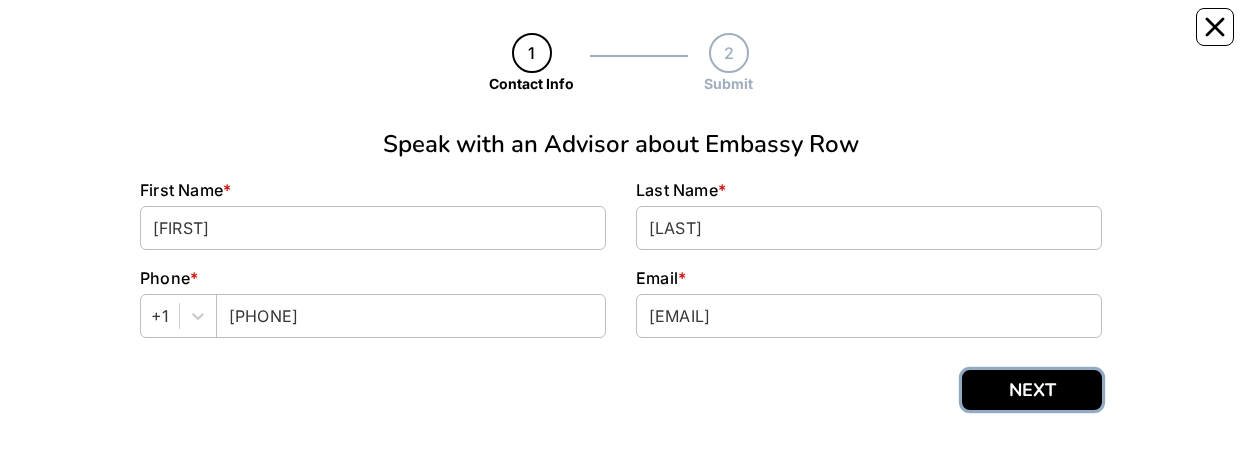 click on "NEXT" at bounding box center [1032, 390] 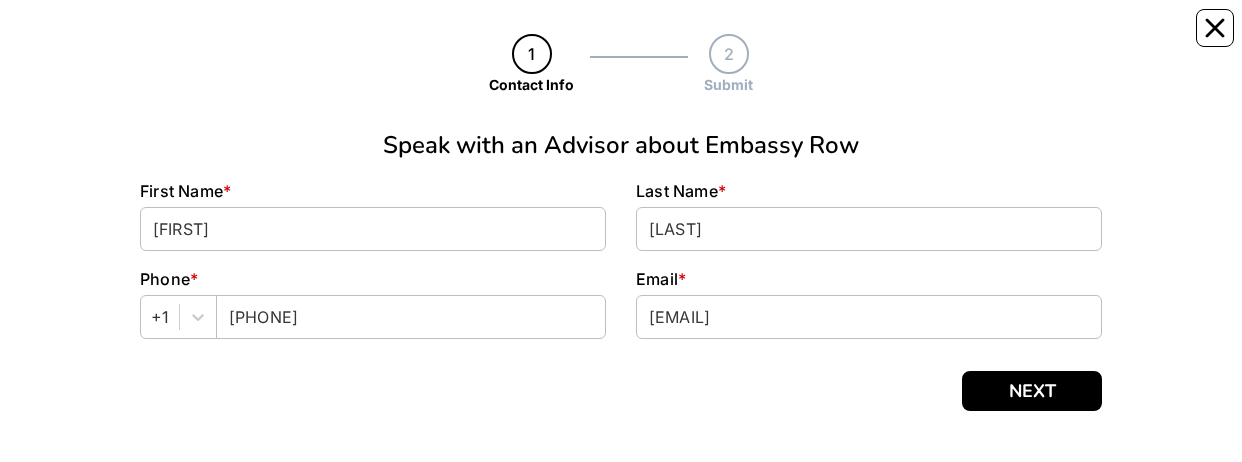 scroll, scrollTop: 0, scrollLeft: 0, axis: both 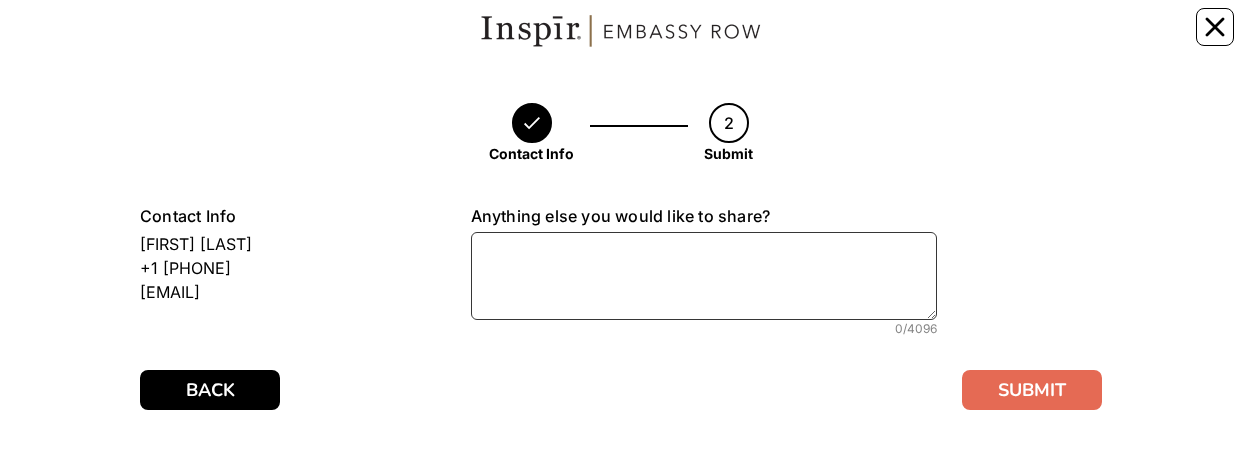 click at bounding box center [704, 276] 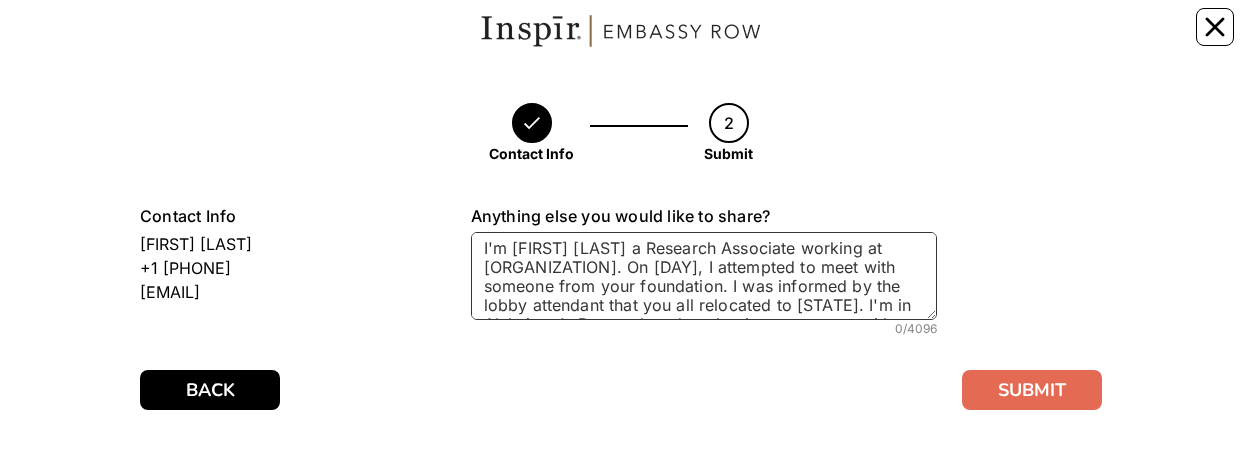 scroll, scrollTop: 130, scrollLeft: 0, axis: vertical 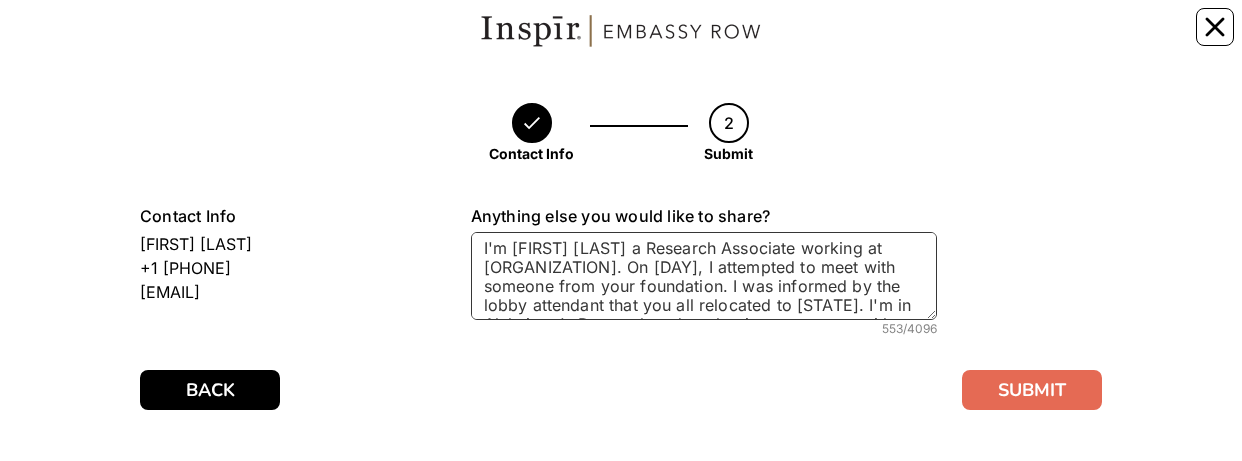 click on "I'm [FIRST] [LAST] a Research Associate working at [ORGANIZATION]. On [DAY], I attempted to meet with someone from your foundation. I was informed by the lobby attendant that you all relocated to [STATE]. I'm in Alzheimer's Research and am hoping to connect with someone on your team. We are trying to get the word out about our LIBBY study which focuses on hospice eligible & hospice patients using cannabis for pain relief. Please view the attached to gain more information and let me know if you have any resources that may be interested." at bounding box center (704, 276) 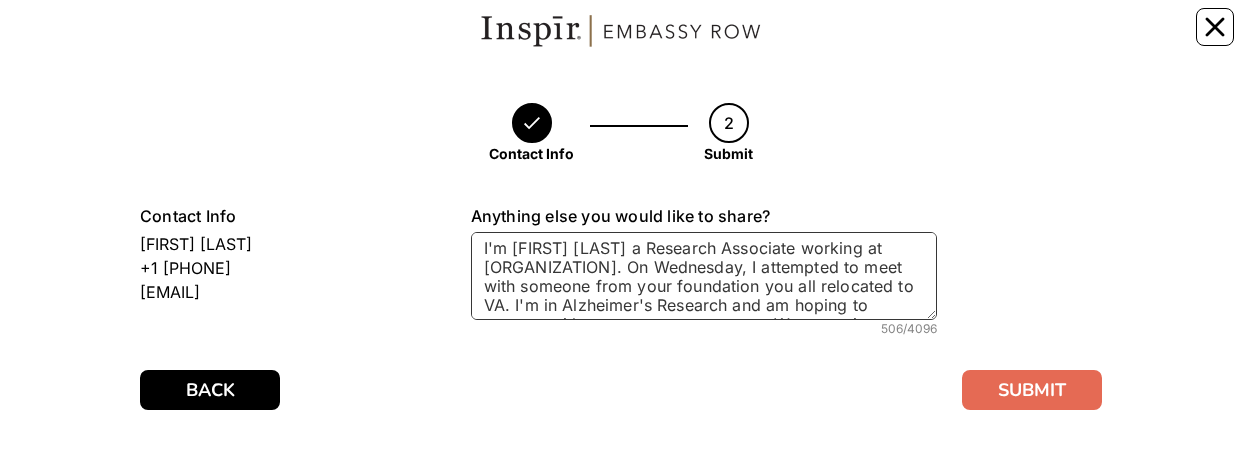 click on "I'm [FIRST] [LAST] a Research Associate working at [ORGANIZATION]. On Wednesday, I attempted to meet with someone from your foundation you all relocated to VA. I'm in Alzheimer's Research and am hoping to connect with someone on your team. We are trying to get the word out about our LIBBY study which focuses on hospice eligible & hospice patients using cannabis for pain relief. Please view the attached to gain more information and let me know if you have any resources that may be interested." at bounding box center (704, 276) 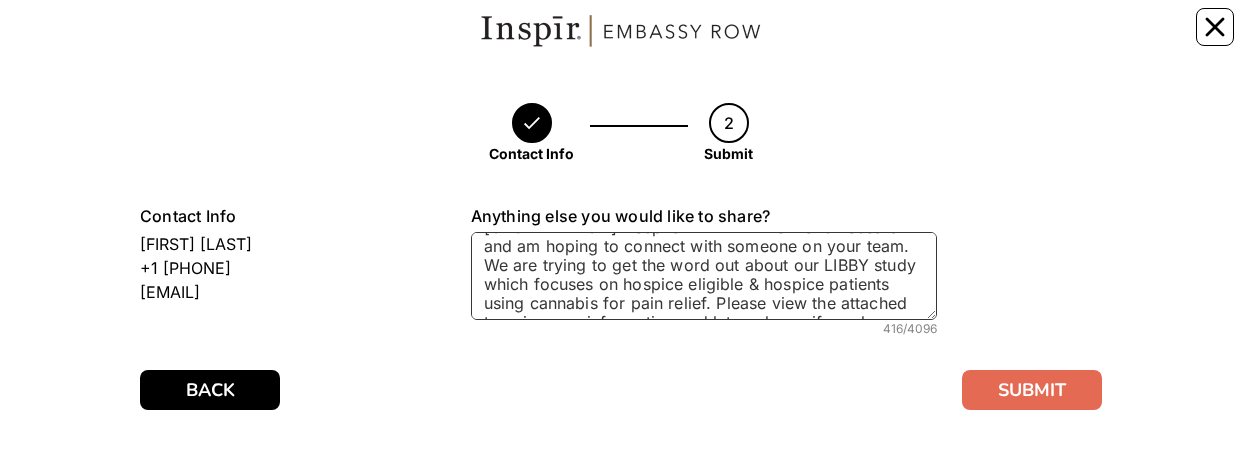scroll, scrollTop: 80, scrollLeft: 0, axis: vertical 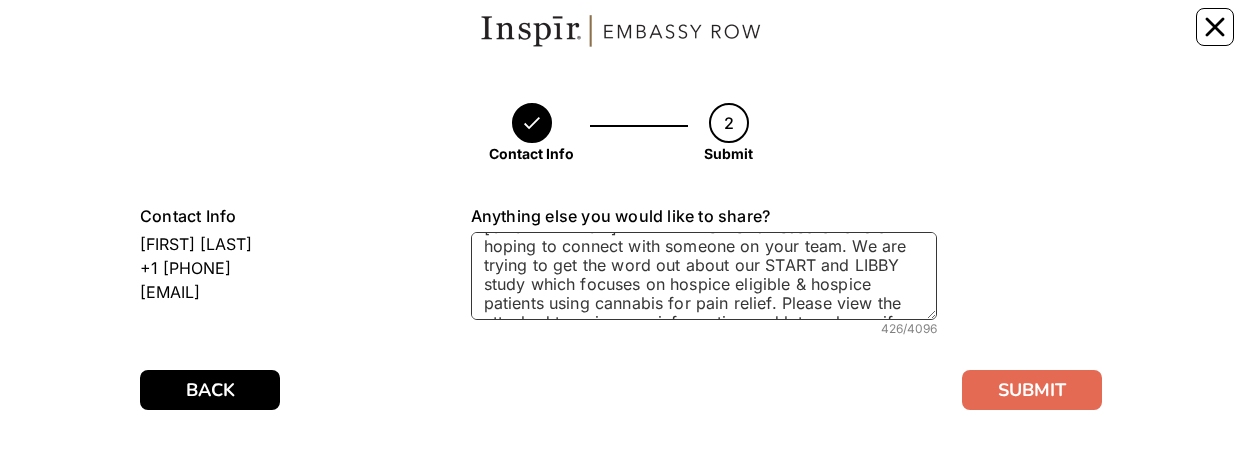 click on "I'm [FIRST] [LAST] a Research Associate working at [ORGANIZATION]. I'm in Alzheimer's Research and am hoping to connect with someone on your team. We are trying to get the word out about our START and LIBBY study which focuses on hospice eligible & hospice patients using cannabis for pain relief. Please view the attached to gain more information and let me know if you have any resources that may be interested." at bounding box center [704, 276] 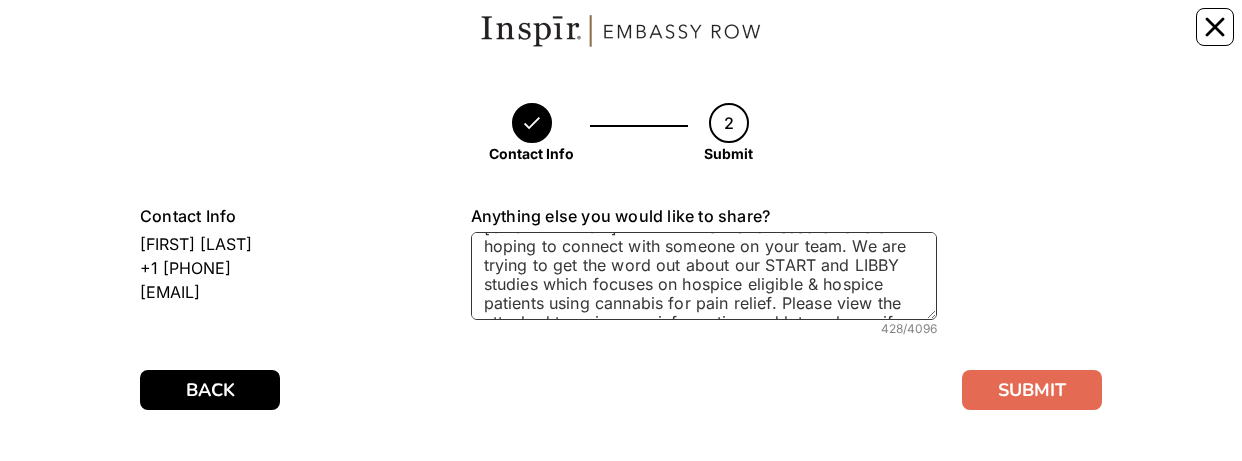 click on "I'm [FIRST] [LAST] a Research Associate working at [ORGANIZATION]. I'm in Alzheimer's Research and am hoping to connect with someone on your team. We are trying to get the word out about our START and LIBBY studies which focuses on hospice eligible & hospice patients using cannabis for pain relief. Please view the attached to gain more information and let me know if you have any resources that may be interested." at bounding box center [704, 276] 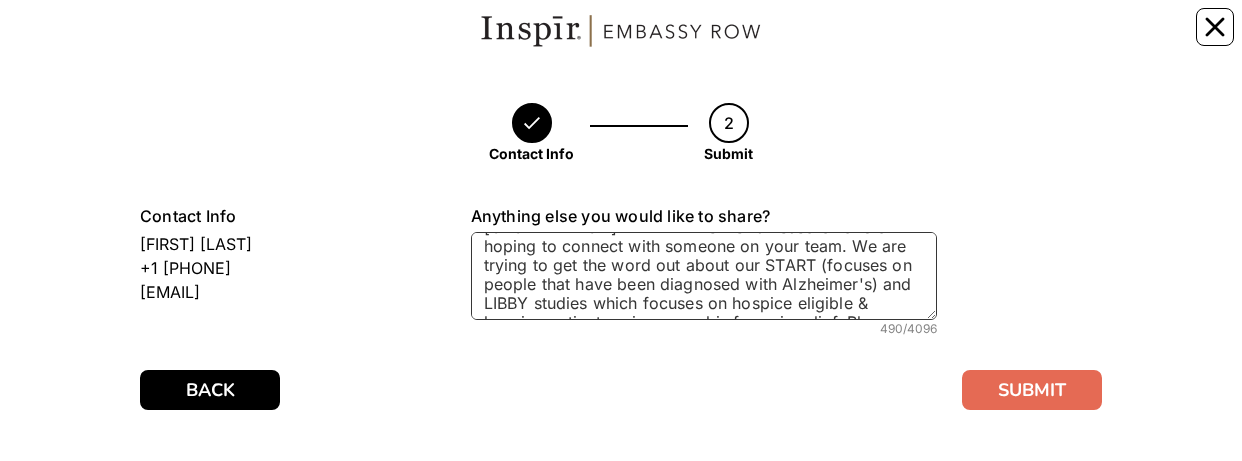click on "I'm [FIRST] [LAST] a Research Associate working at [ORGANIZATION]. I'm in Alzheimer's Research and am hoping to connect with someone on your team. We are trying to get the word out about our START (focuses on people that have been diagnosed with Alzheimer's) and LIBBY studies which focuses on hospice eligible & hospice patients using cannabis for pain relief. Please view the attached to gain more information and let me know if you have any resources that may be interested." at bounding box center [704, 276] 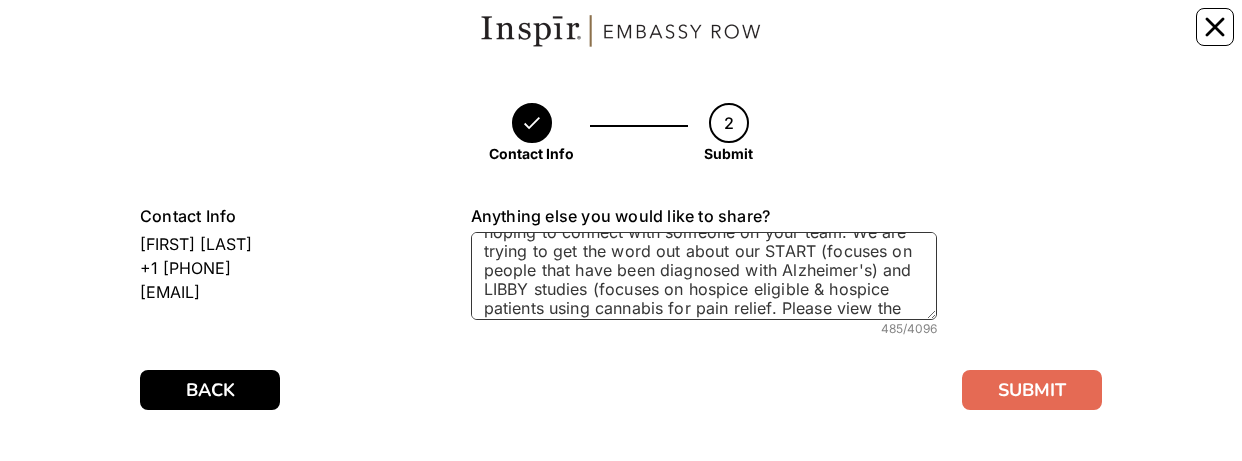 scroll, scrollTop: 72, scrollLeft: 0, axis: vertical 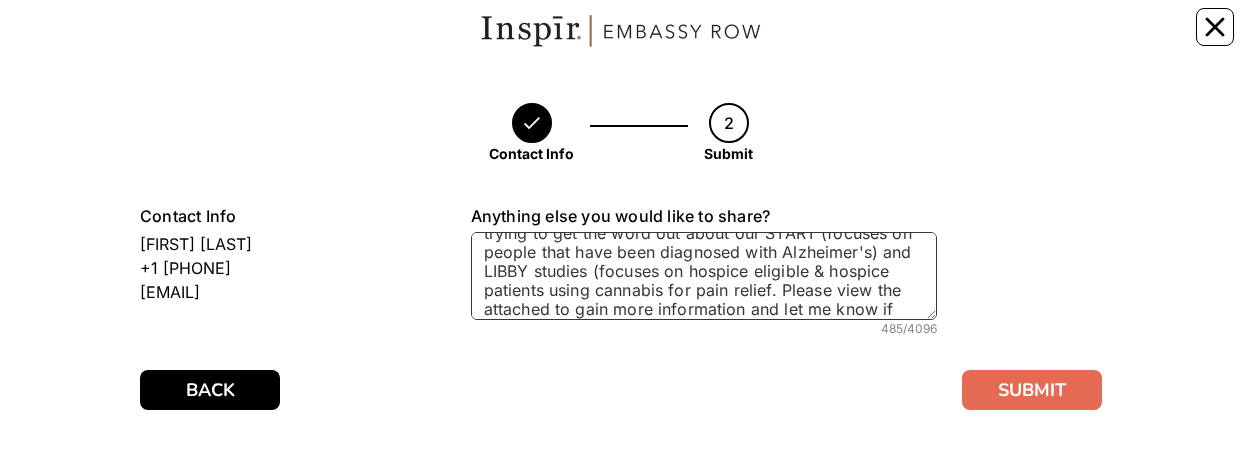 click on "I'm [FIRST] [LAST] a Research Associate working at [ORGANIZATION]. I'm in Alzheimer's Research and am hoping to connect with someone on your team. We are trying to get the word out about our START (focuses on people that have been diagnosed with Alzheimer's) and LIBBY studies (focuses on hospice eligible & hospice patients using cannabis for pain relief. Please view the attached to gain more information and let me know if you have any resources that may be interested." at bounding box center [704, 276] 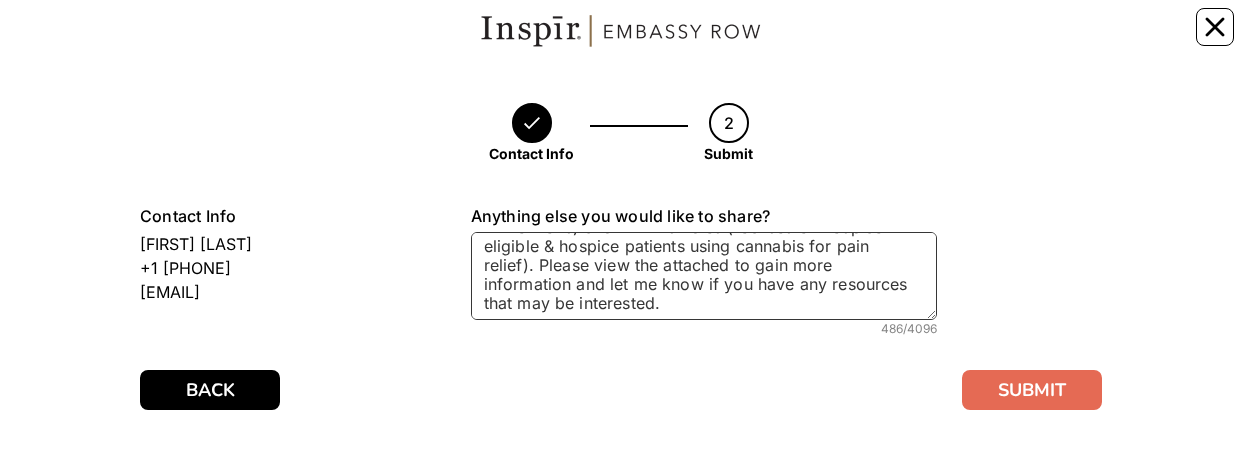 scroll, scrollTop: 116, scrollLeft: 0, axis: vertical 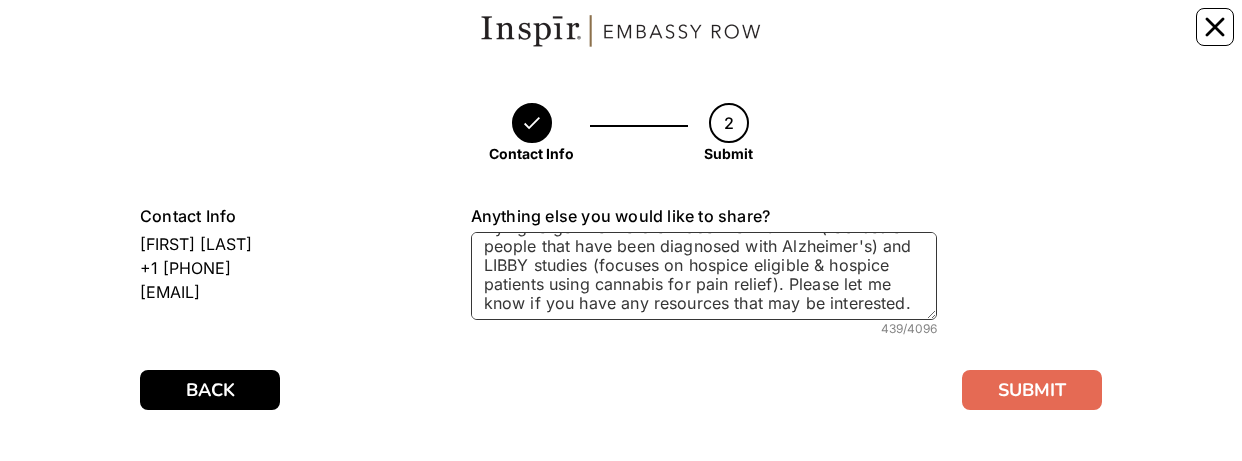 click on "I'm [FIRST] [LAST] a Research Associate working at [ORGANIZATION]. I'm in Alzheimer's Research and am hoping to connect with someone on your team. We are trying to get the word out about our START (focuses on people that have been diagnosed with Alzheimer's) and LIBBY studies (focuses on hospice eligible & hospice patients using cannabis for pain relief). Please let me know if you have any resources that may be interested." at bounding box center [704, 276] 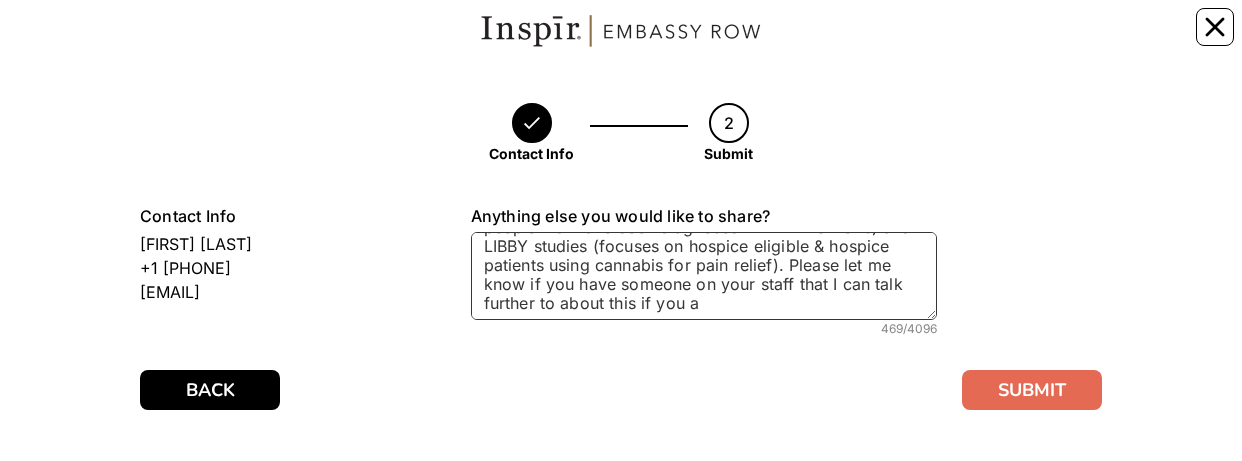 scroll, scrollTop: 116, scrollLeft: 0, axis: vertical 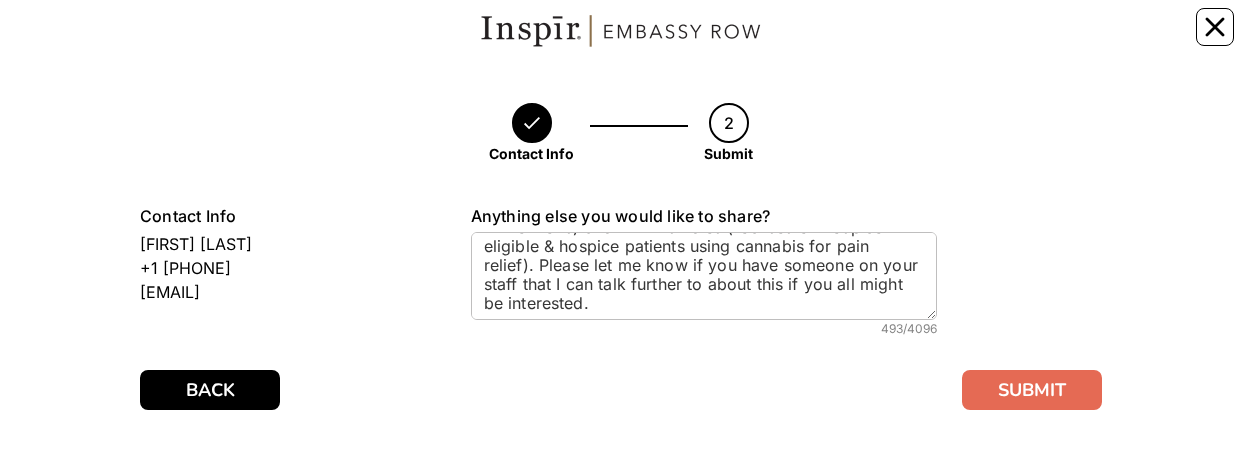 click on "Anything else you would like to share? I'm [FIRST] [LAST] a Research Associate working at [ORGANIZATION]. I'm in Alzheimer's Research and am hoping to connect with someone on your team. We are trying to get the word out about our START (focuses on people that have been diagnosed with Alzheimer's) and LIBBY studies (focuses on hospice eligible & hospice patients using cannabis for pain relief). Please let me know if you have someone on your staff that I can talk further to about this if you all might be interested.  493 / 4096" at bounding box center [704, 279] 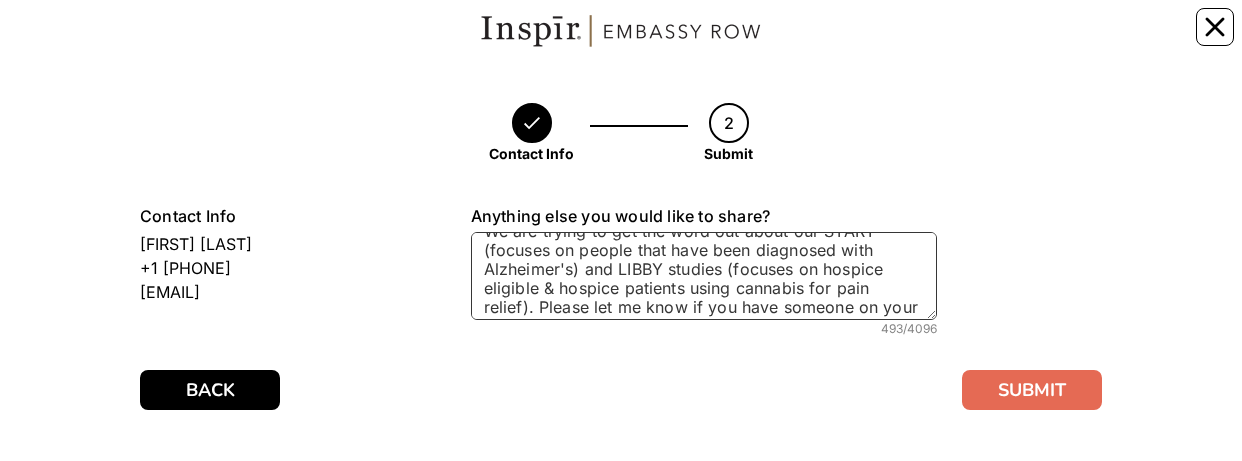 scroll, scrollTop: 28, scrollLeft: 0, axis: vertical 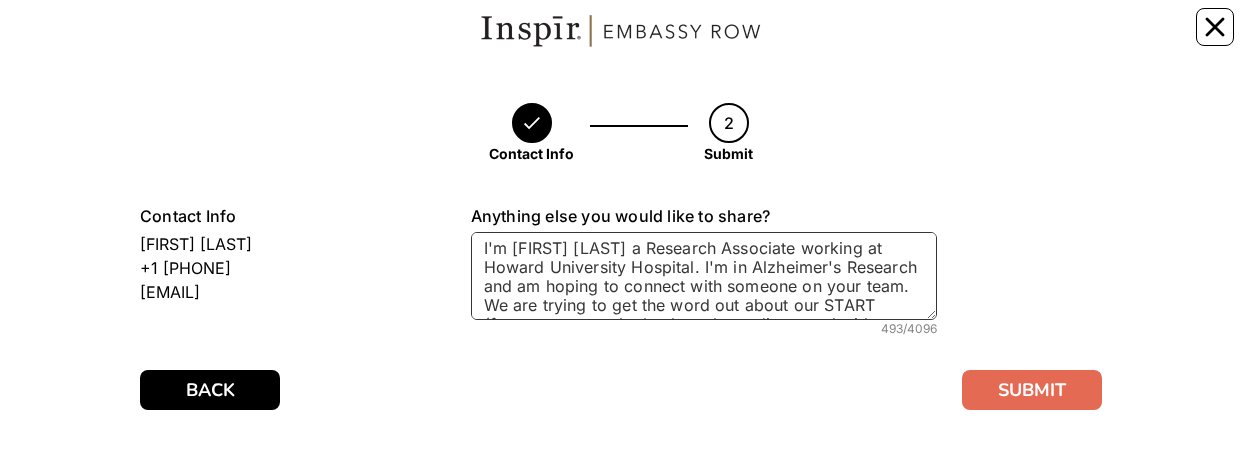 click on "I'm [FIRST] [LAST] a Research Associate working at Howard University Hospital. I'm in Alzheimer's Research and am hoping to connect with someone on your team. We are trying to get the word out about our START (focuses on people that have been diagnosed with Alzheimer's) and LIBBY studies (focuses on hospice eligible & hospice patients using cannabis for pain relief). Please let me know if you have someone on your staff that I can talk further to about this if you all might be interested." at bounding box center [704, 276] 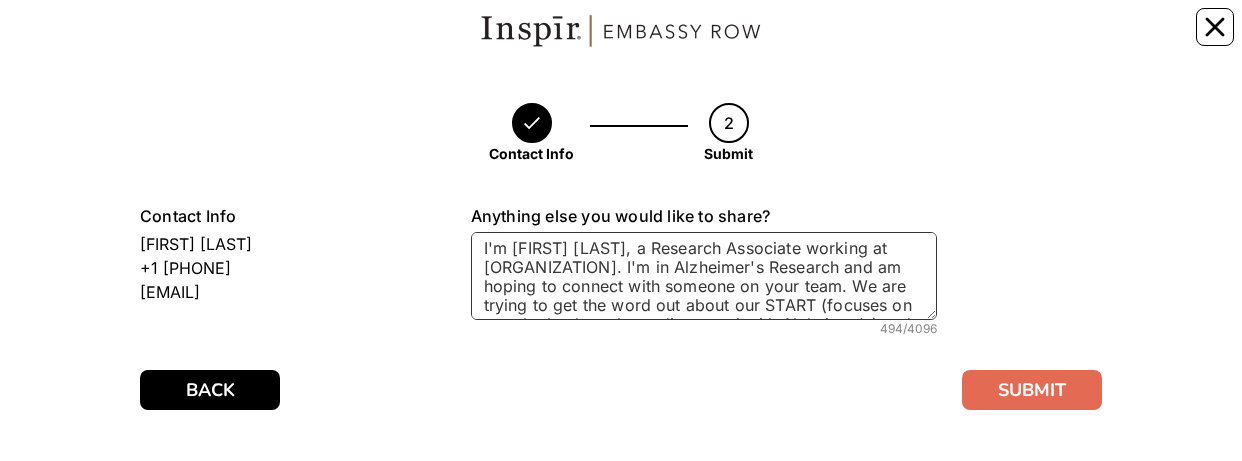 scroll, scrollTop: 40, scrollLeft: 0, axis: vertical 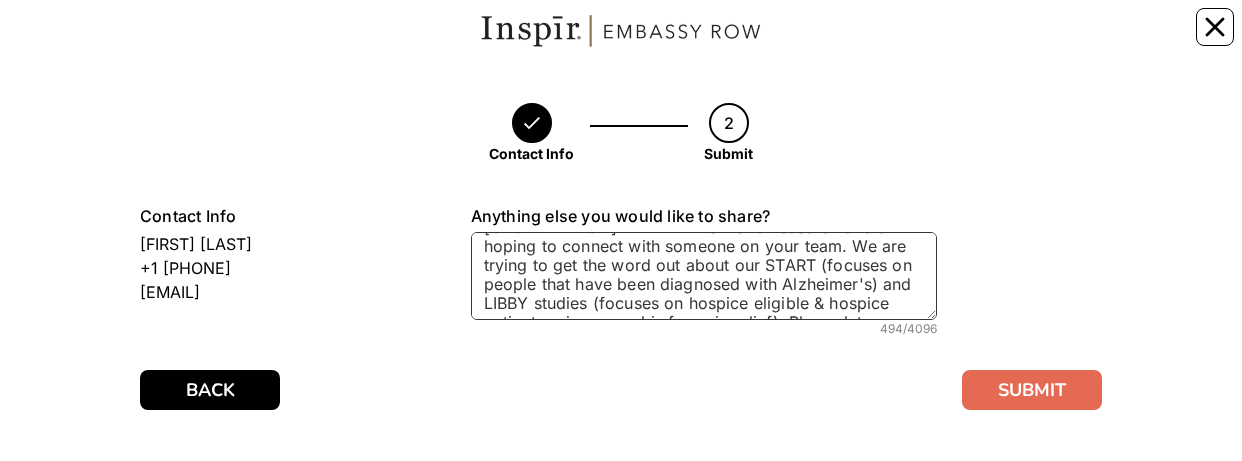 click on "I'm [FIRST] [LAST], a Research Associate working at [ORGANIZATION]. I'm in Alzheimer's Research and am hoping to connect with someone on your team. We are trying to get the word out about our START (focuses on people that have been diagnosed with Alzheimer's) and LIBBY studies (focuses on hospice eligible & hospice patients using cannabis for pain relief). Please let me know if you have someone on your staff that I can talk further to about this if you all might be interested." at bounding box center [704, 276] 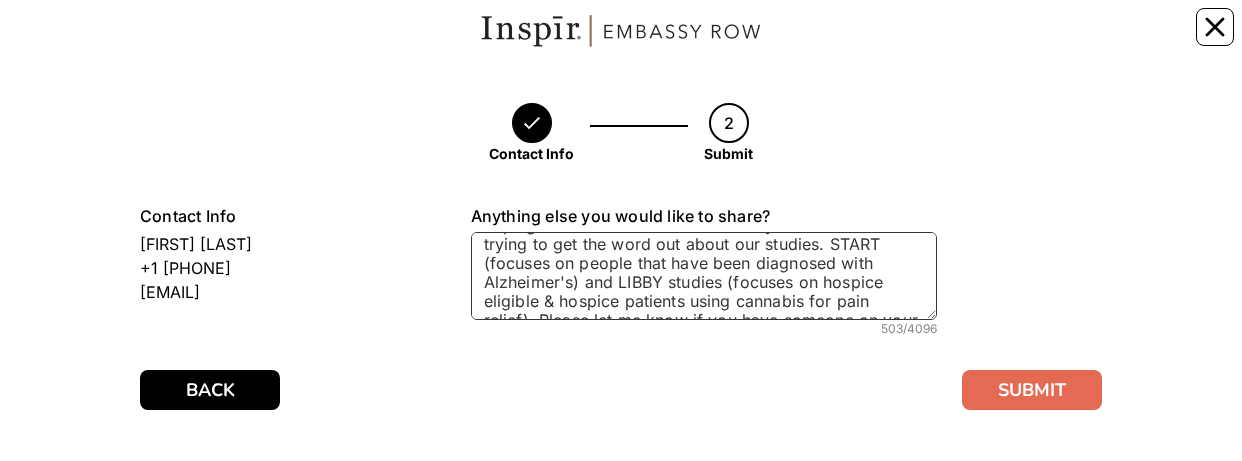 scroll, scrollTop: 80, scrollLeft: 0, axis: vertical 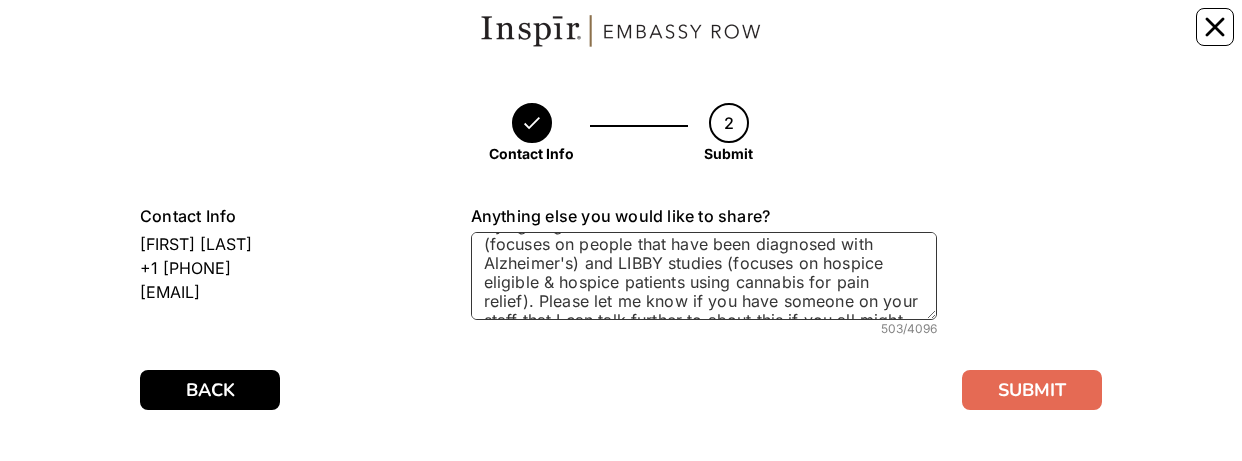 click on "I'm [FIRST] [LAST], a Research Associate working at [ORGANIZATION]. I'm in Alzheimer's Research and am hoping to connect with someone on your team. We are trying to get the word out about our studies. START (focuses on people that have been diagnosed with Alzheimer's) and LIBBY studies (focuses on hospice eligible & hospice patients using cannabis for pain relief). Please let me know if you have someone on your staff that I can talk further to about this if you all might be interested." at bounding box center (704, 276) 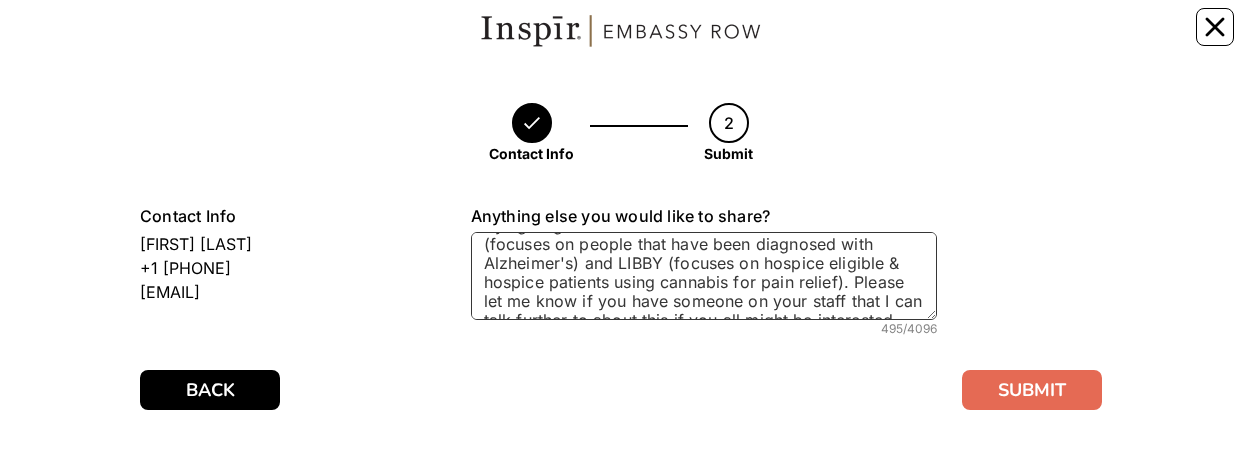 scroll, scrollTop: 116, scrollLeft: 0, axis: vertical 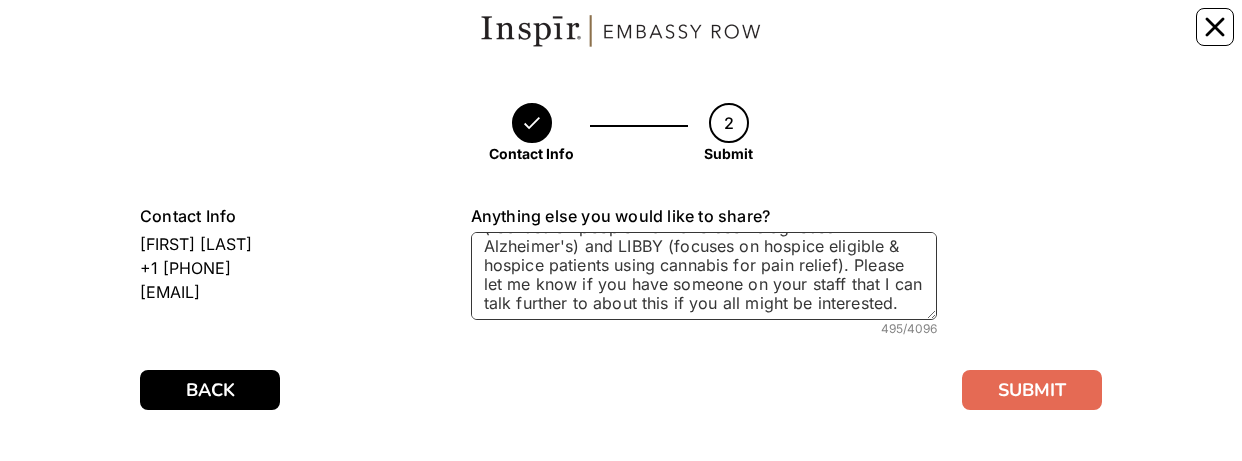 click on "I'm [FIRST] [LAST], a Research Associate working at [ORGANIZATION]. I'm in Alzheimer's Research and am hoping to connect with someone on your team. We are trying to get the word out about our studies. START (focuses on people that have been diagnosed with Alzheimer's) and LIBBY (focuses on hospice eligible & hospice patients using cannabis for pain relief). Please let me know if you have someone on your staff that I can talk further to about this if you all might be interested." at bounding box center [704, 276] 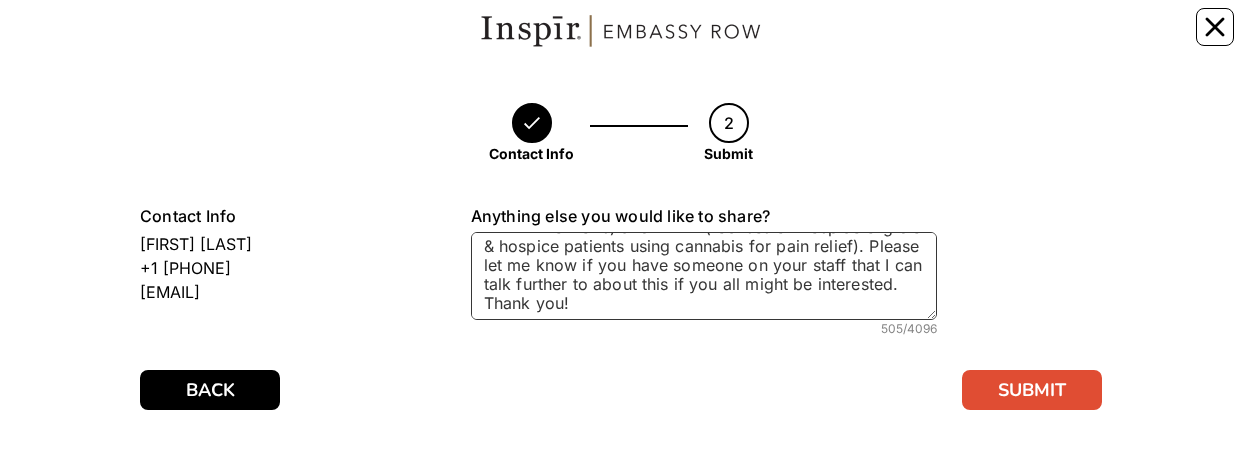 type on "I'm [FIRST] [LAST], a Research Associate working at [ORGANIZATION] Hospital. I'm in Alzheimer's Research and am hoping to connect with someone on your team. We are trying to get the word out about our studies. START (focuses on people that have been diagnosed with Alzheimer's) and LIBBY (focuses on hospice eligible & hospice patients using cannabis for pain relief). Please let me know if you have someone on your staff that I can talk further to about this if you all might be interested. Thank you!" 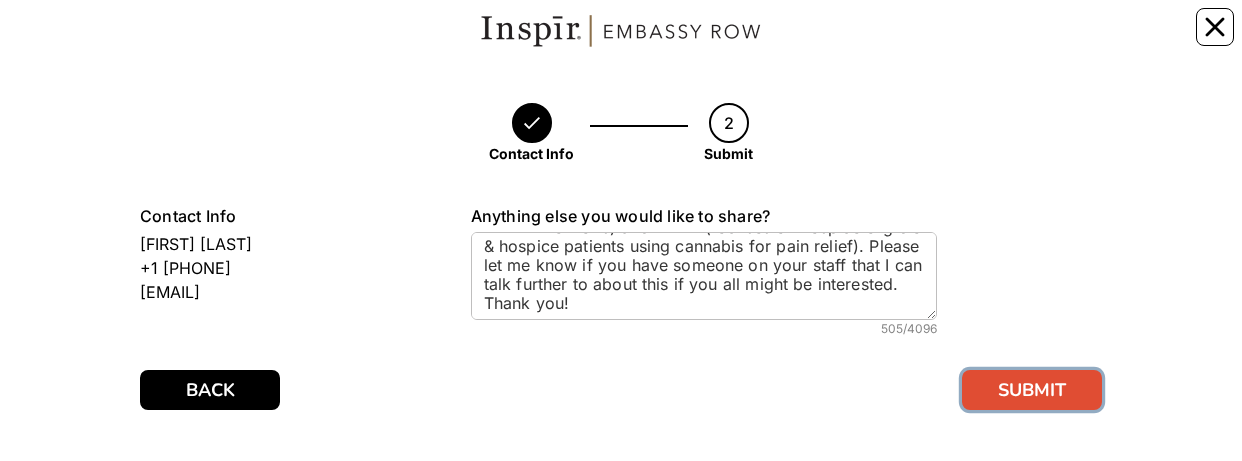 click on "SUBMIT" at bounding box center [1032, 390] 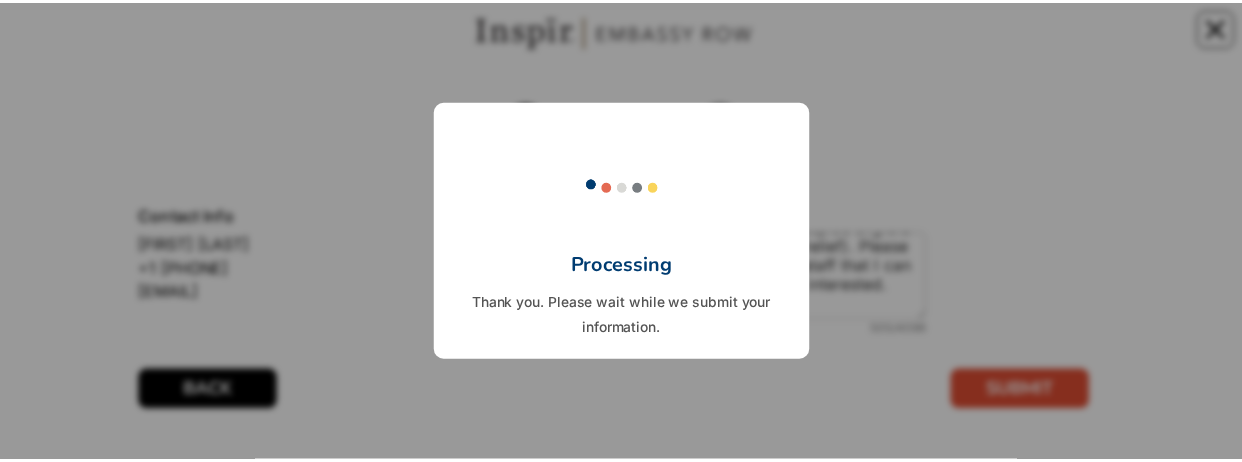 scroll, scrollTop: 0, scrollLeft: 0, axis: both 